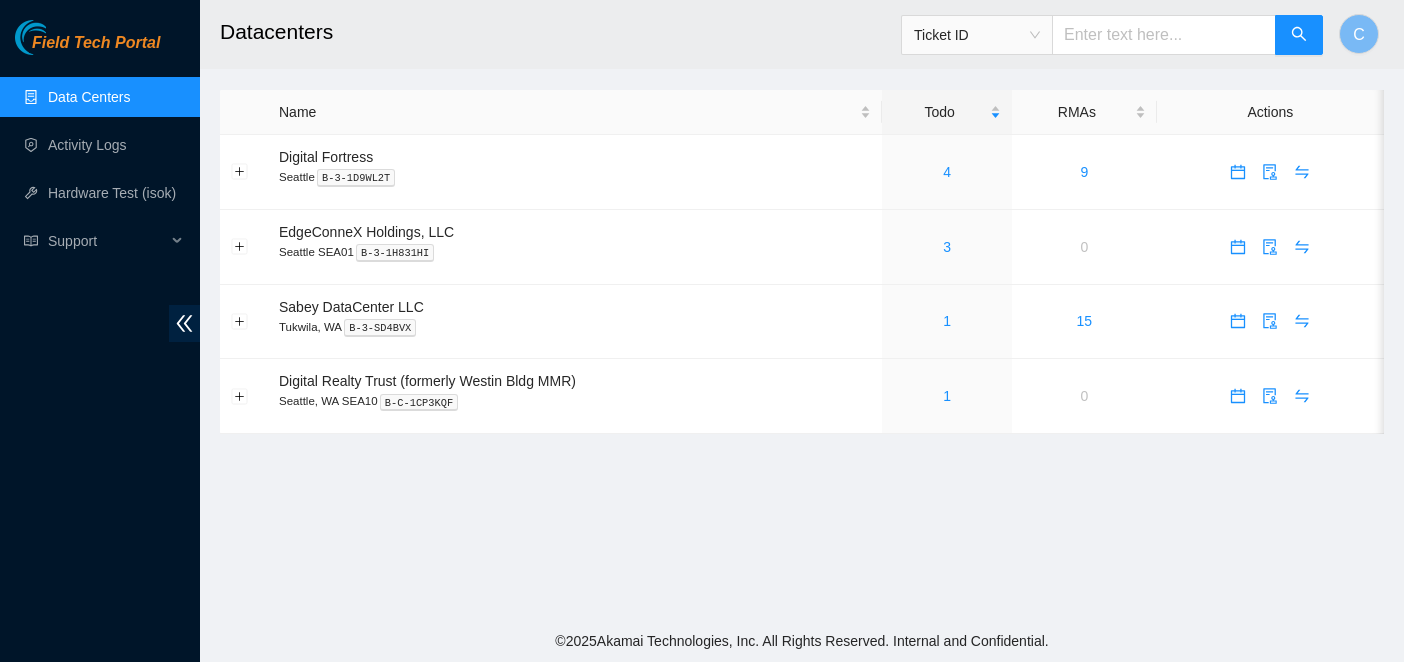 scroll, scrollTop: 0, scrollLeft: 0, axis: both 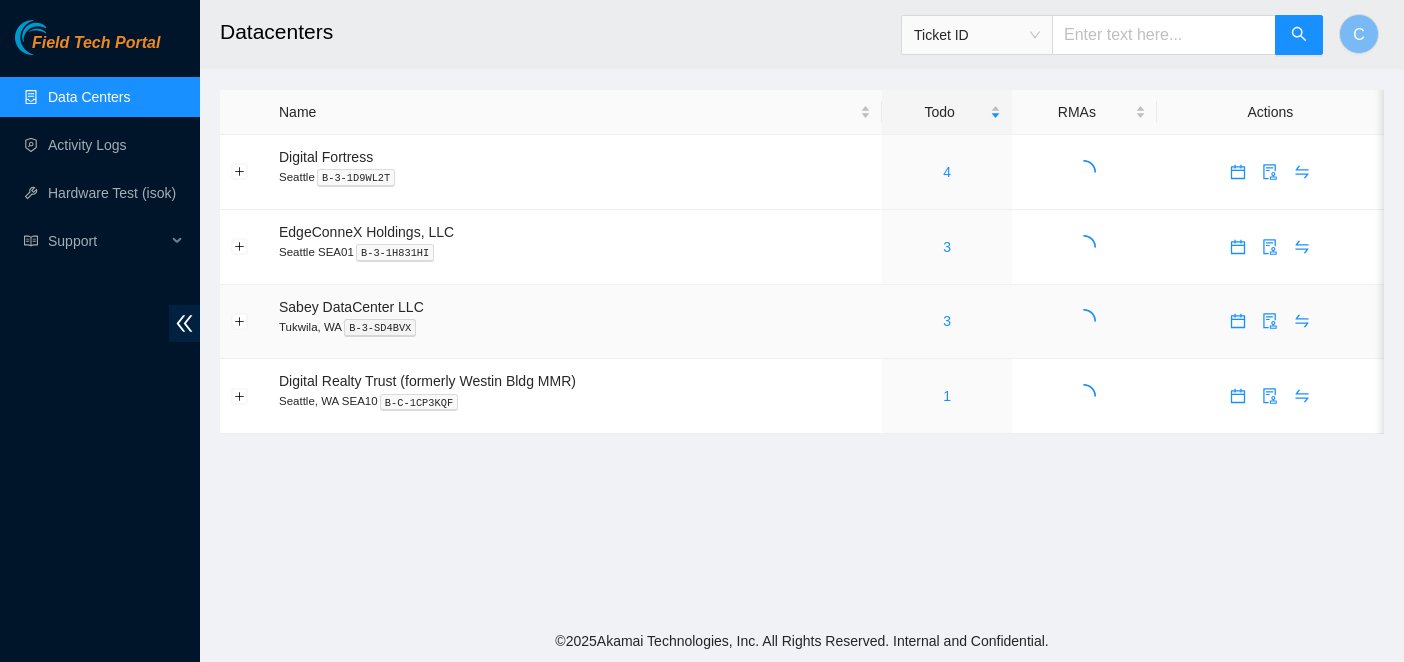click on "3" at bounding box center [947, 321] 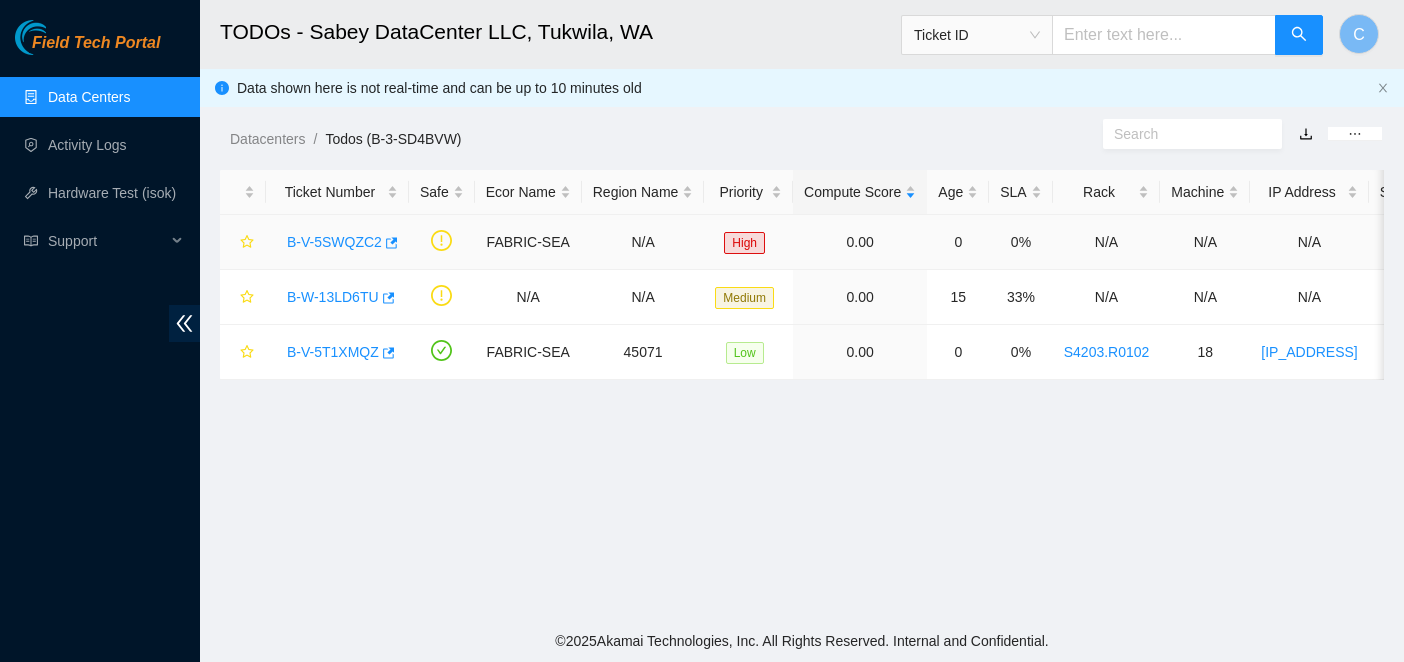 click on "B-V-5SWQZC2" at bounding box center (334, 242) 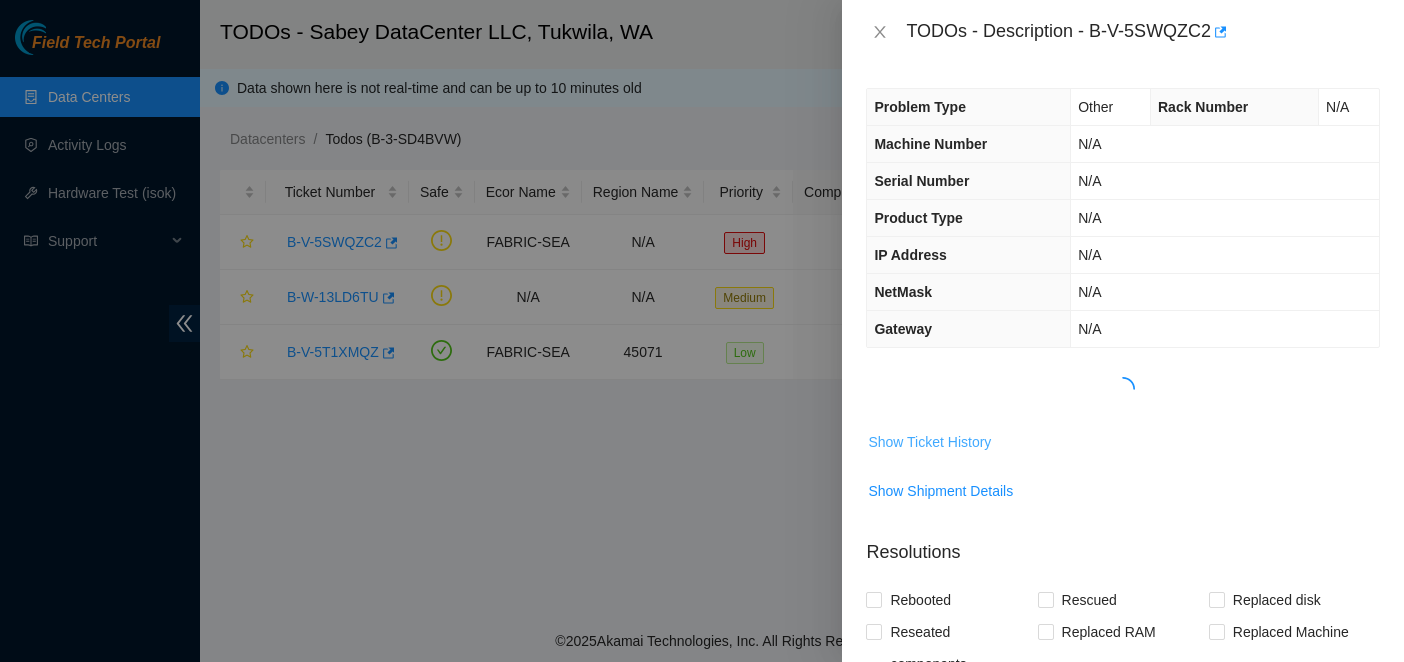 click on "Show Ticket History" at bounding box center (929, 442) 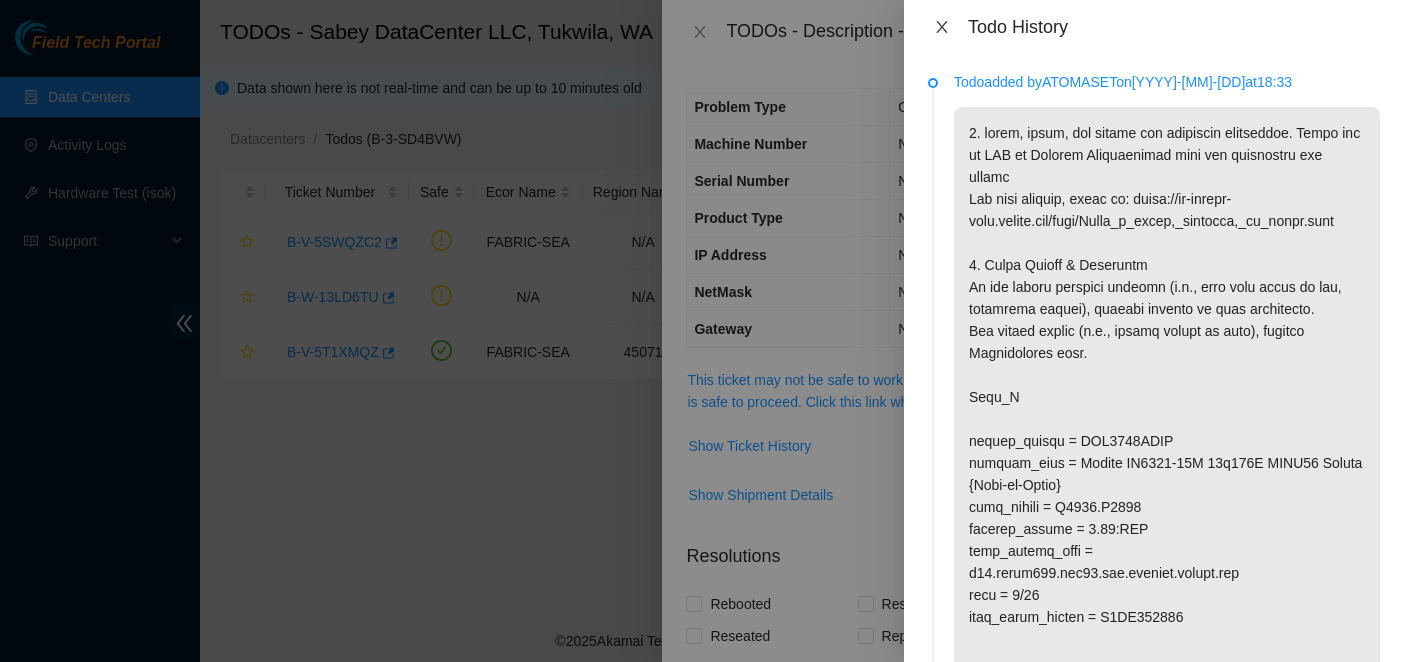 click 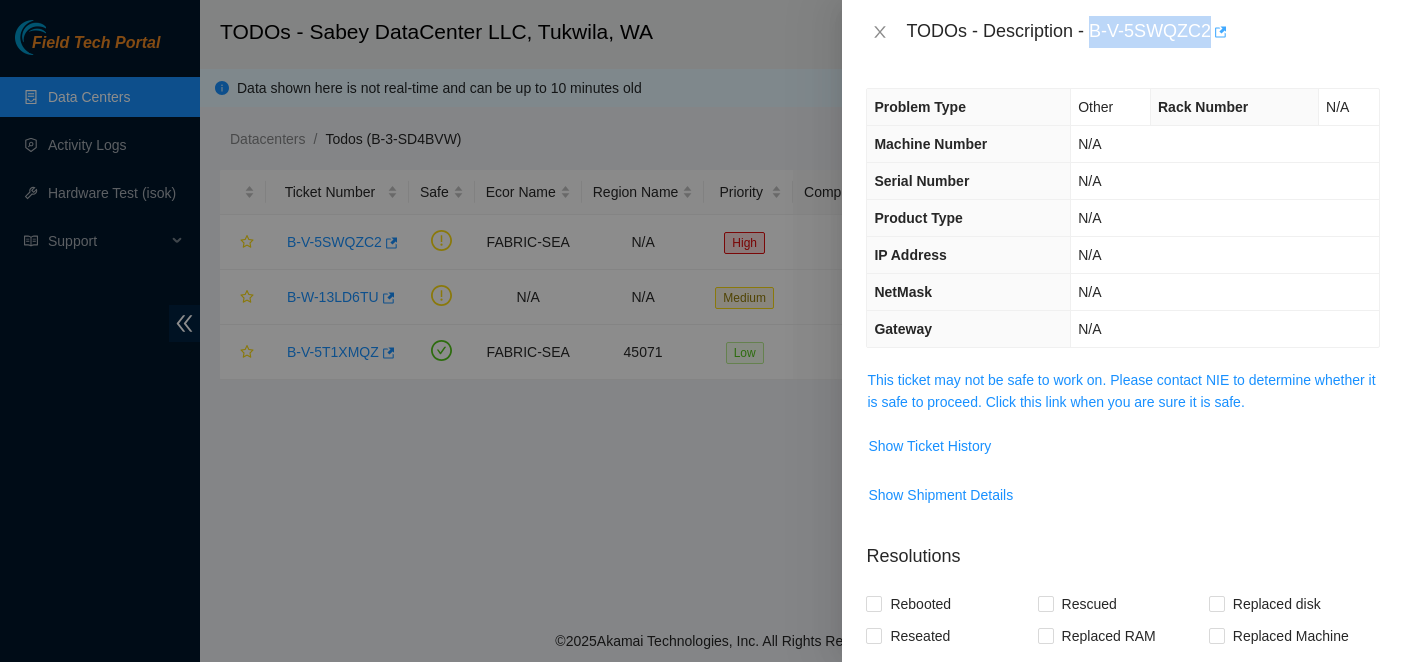 drag, startPoint x: 1090, startPoint y: 33, endPoint x: 1209, endPoint y: 37, distance: 119.06721 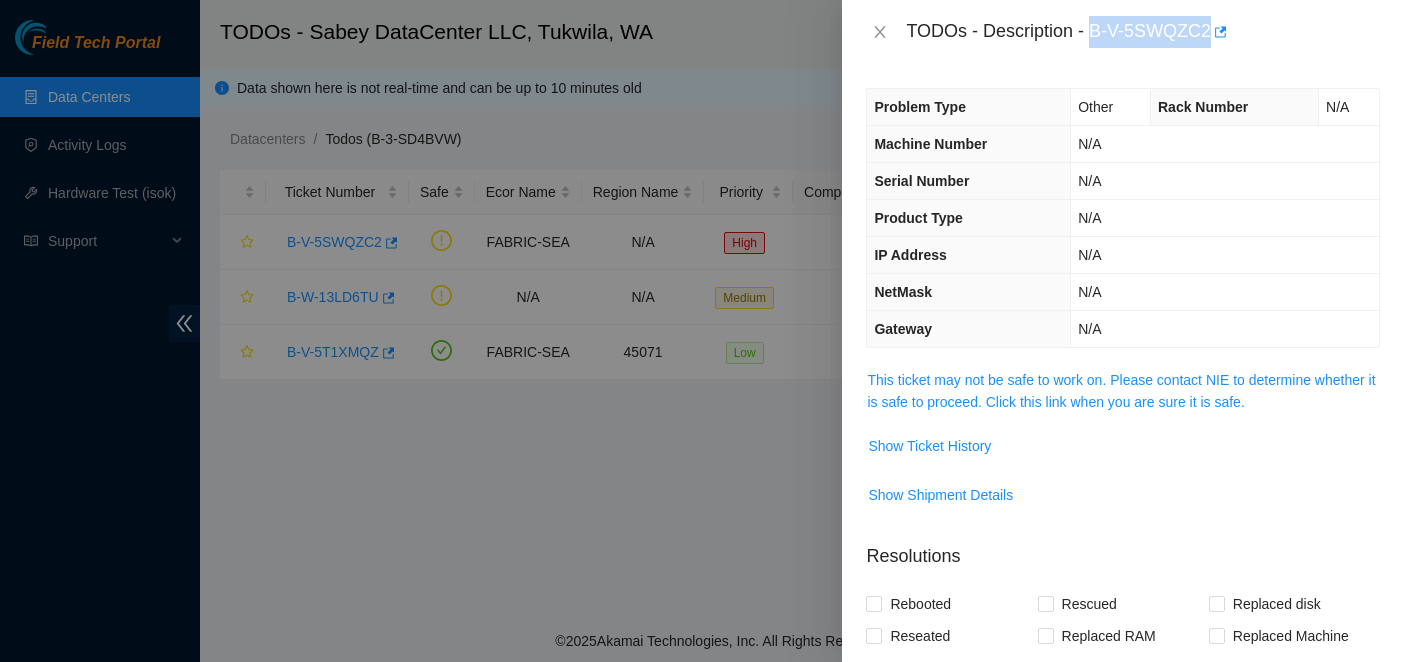 copy on "B-V-5SWQZC2" 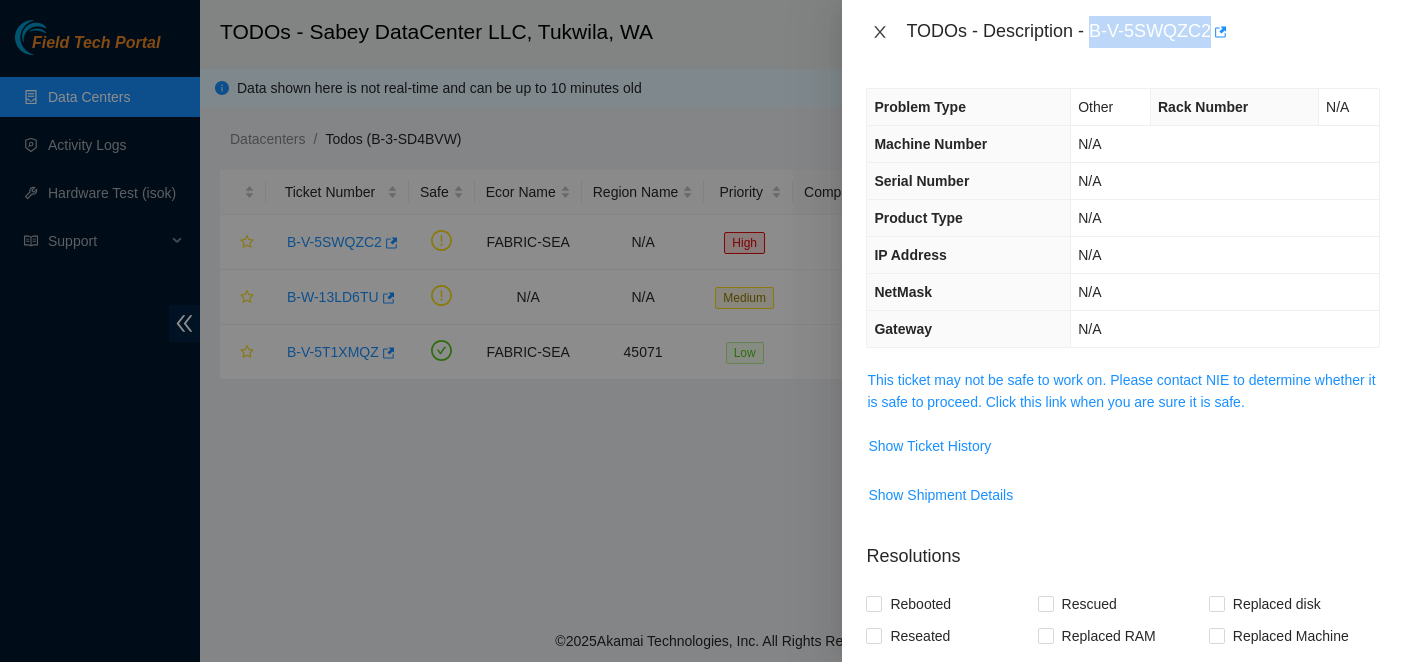 click 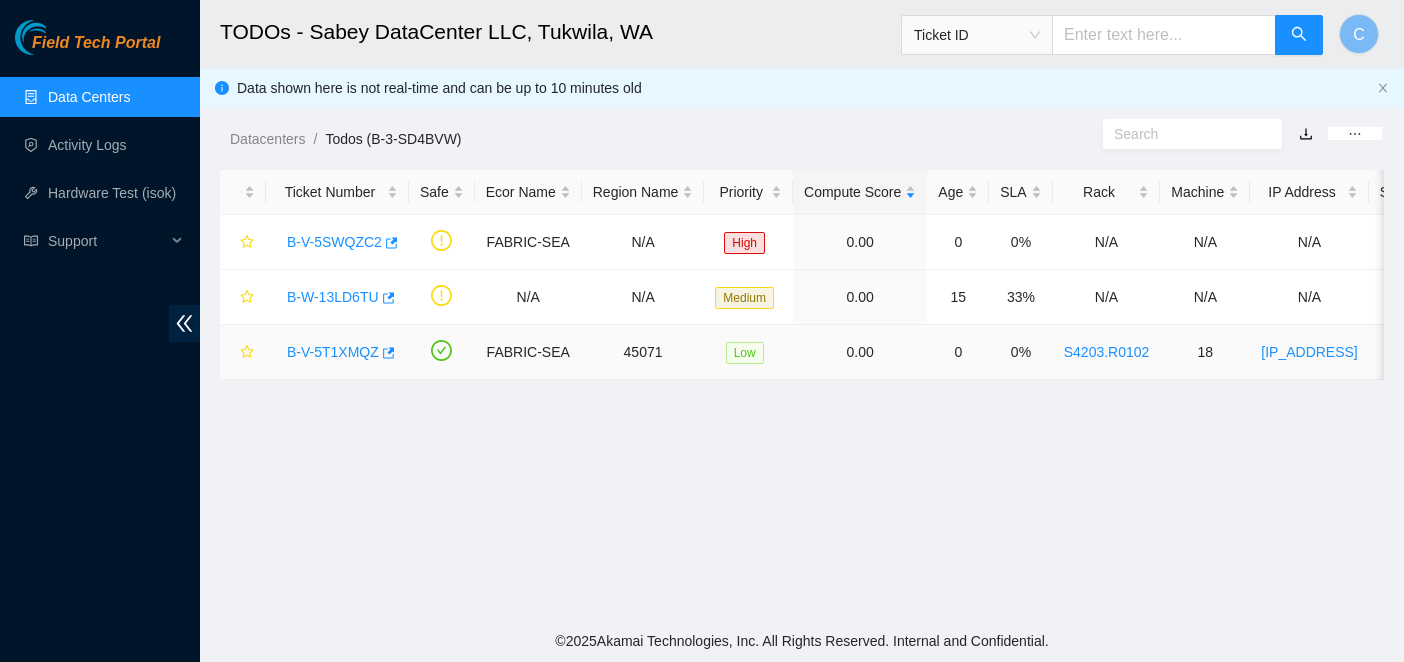 click on "B-V-5T1XMQZ" at bounding box center [333, 352] 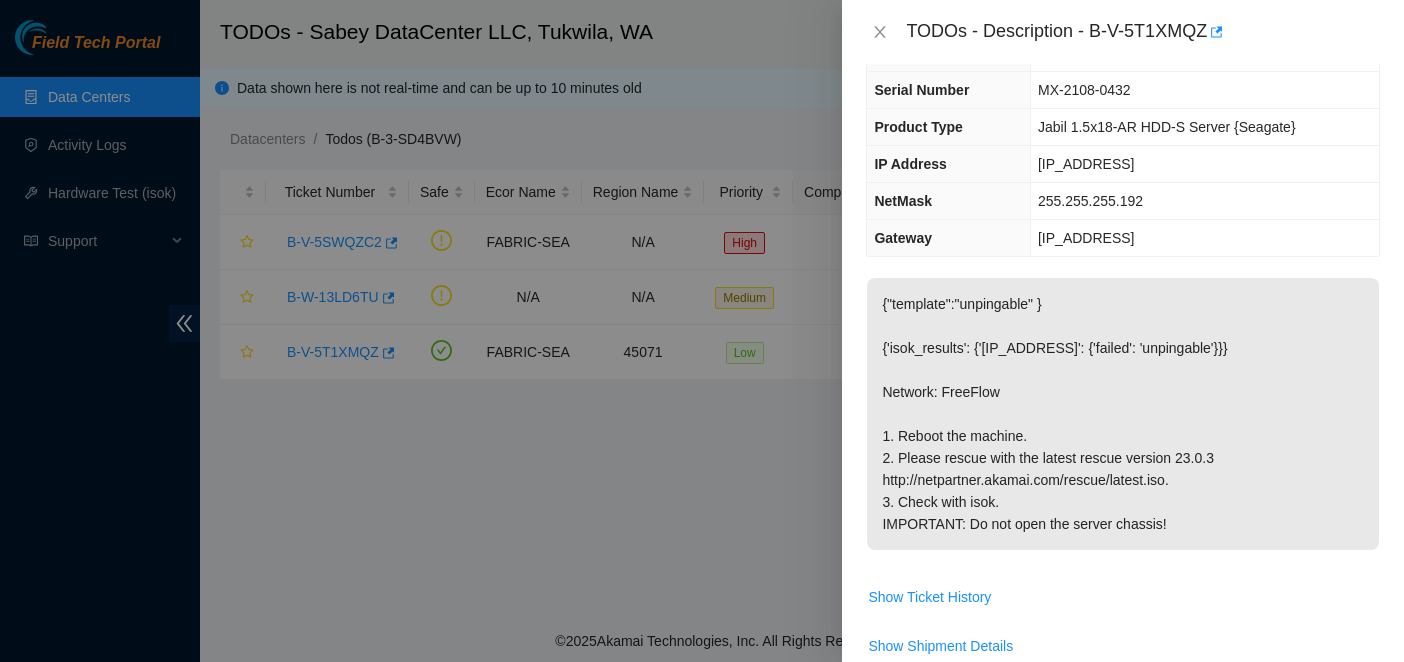 scroll, scrollTop: 200, scrollLeft: 0, axis: vertical 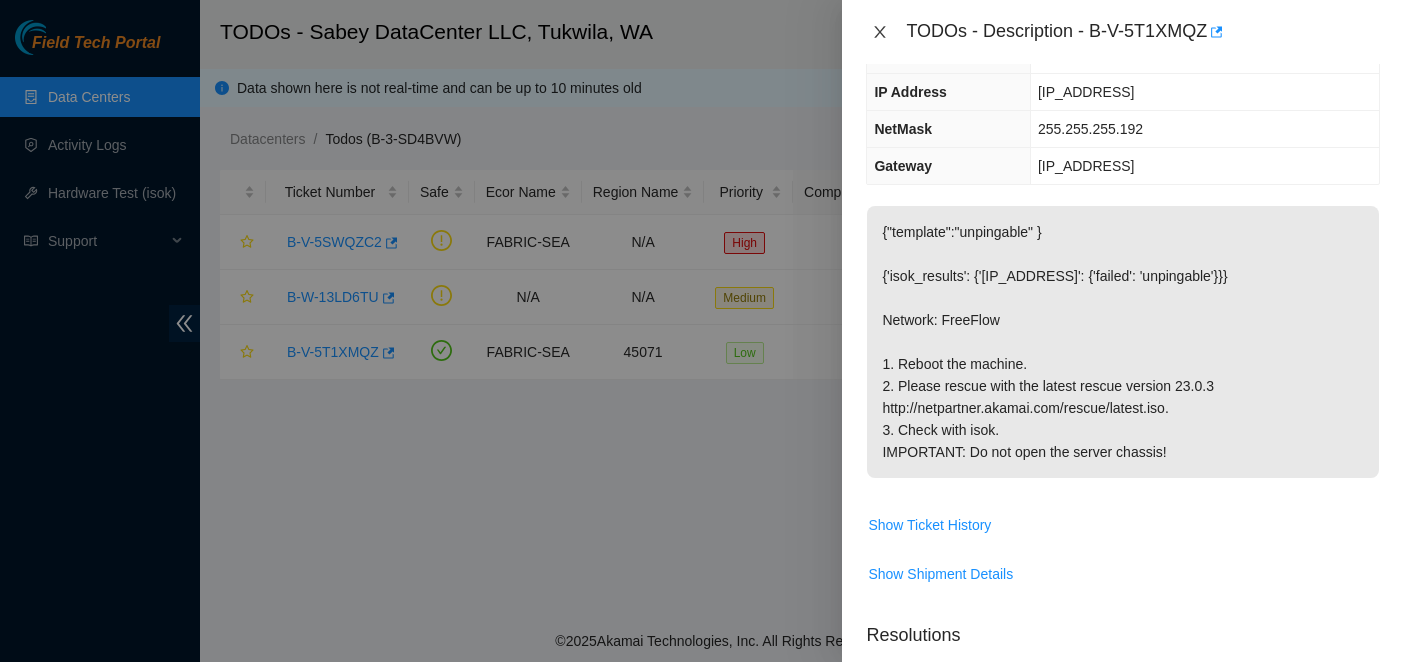 click 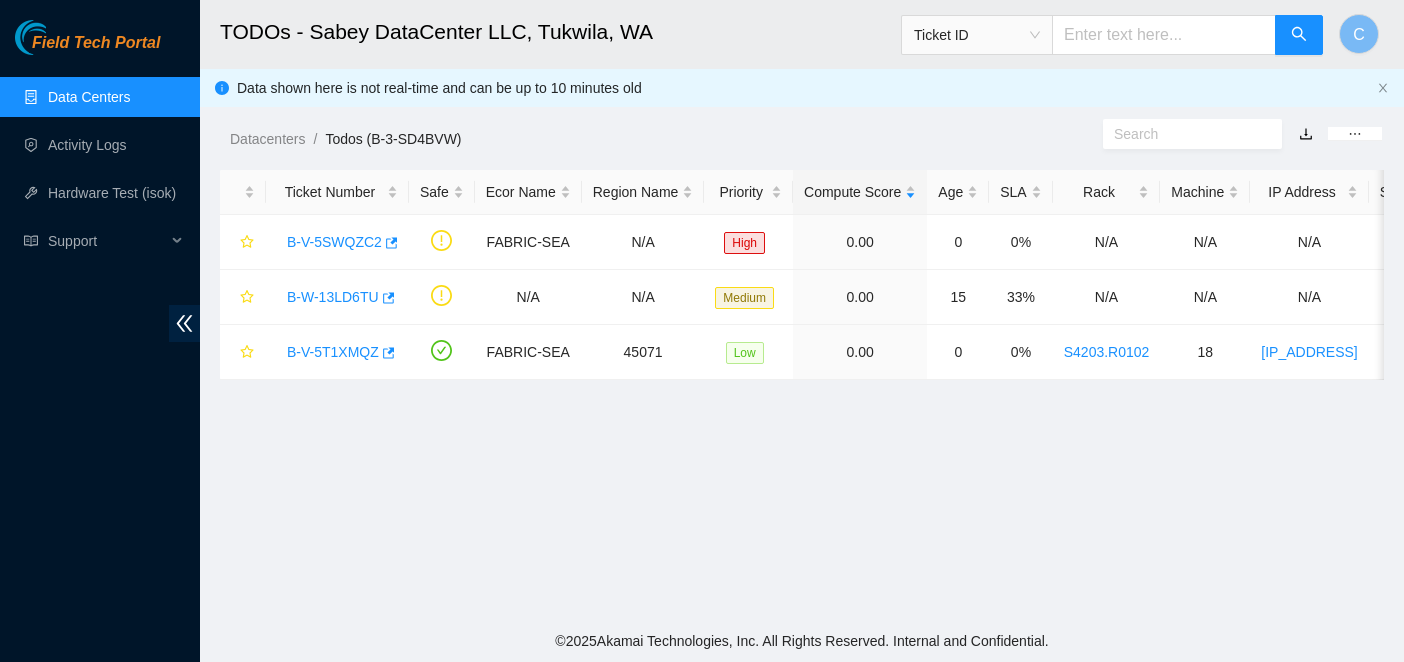 scroll, scrollTop: 265, scrollLeft: 0, axis: vertical 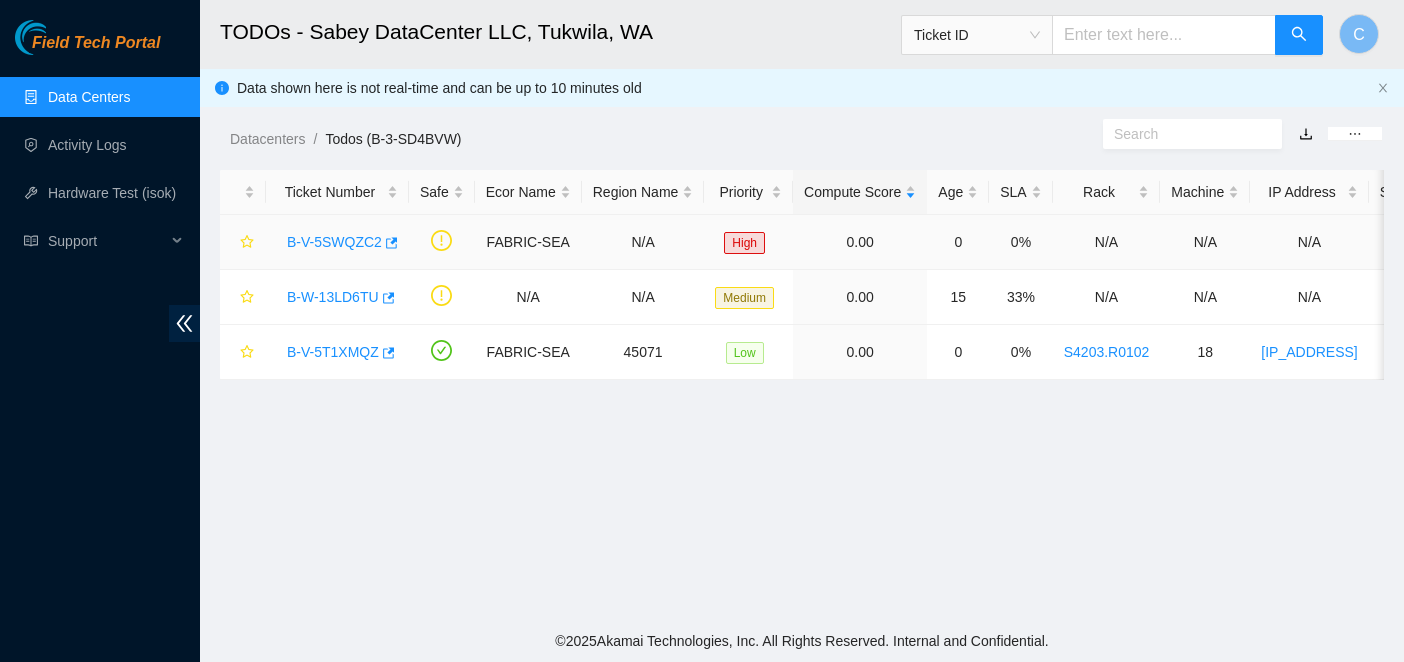 click on "B-V-5SWQZC2" at bounding box center (334, 242) 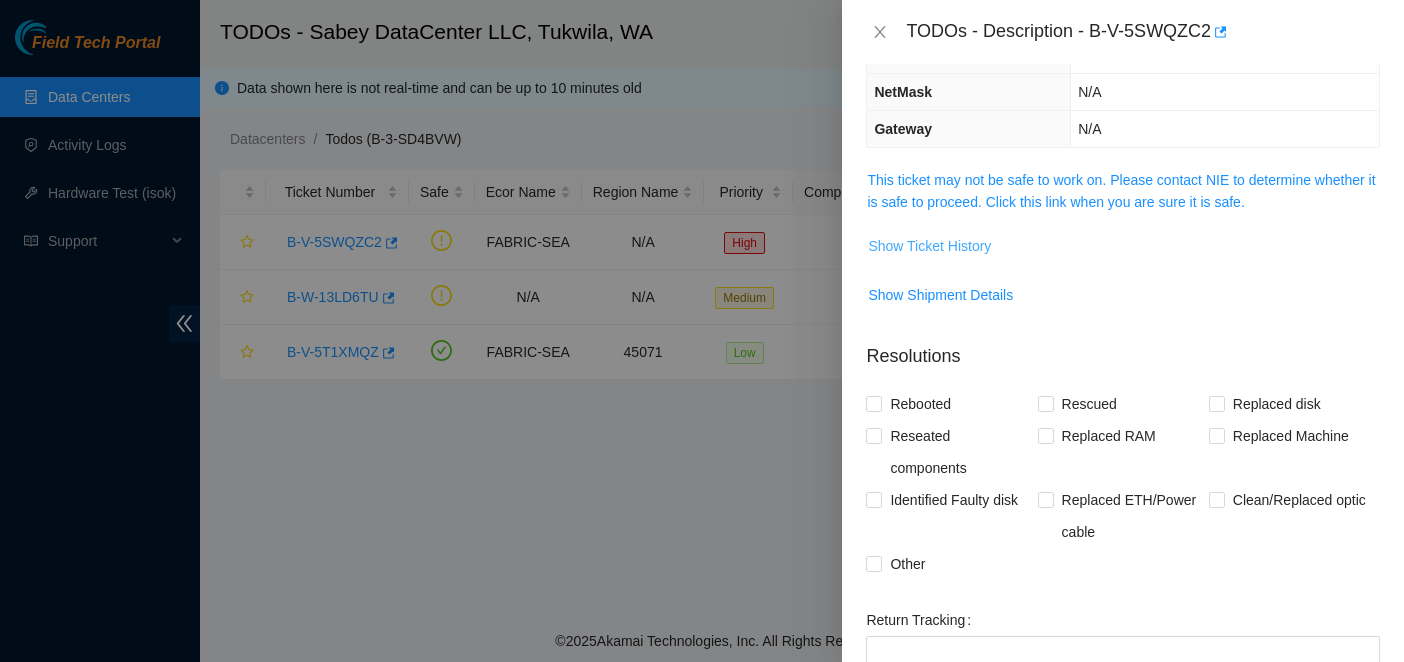click on "Show Ticket History" at bounding box center [929, 246] 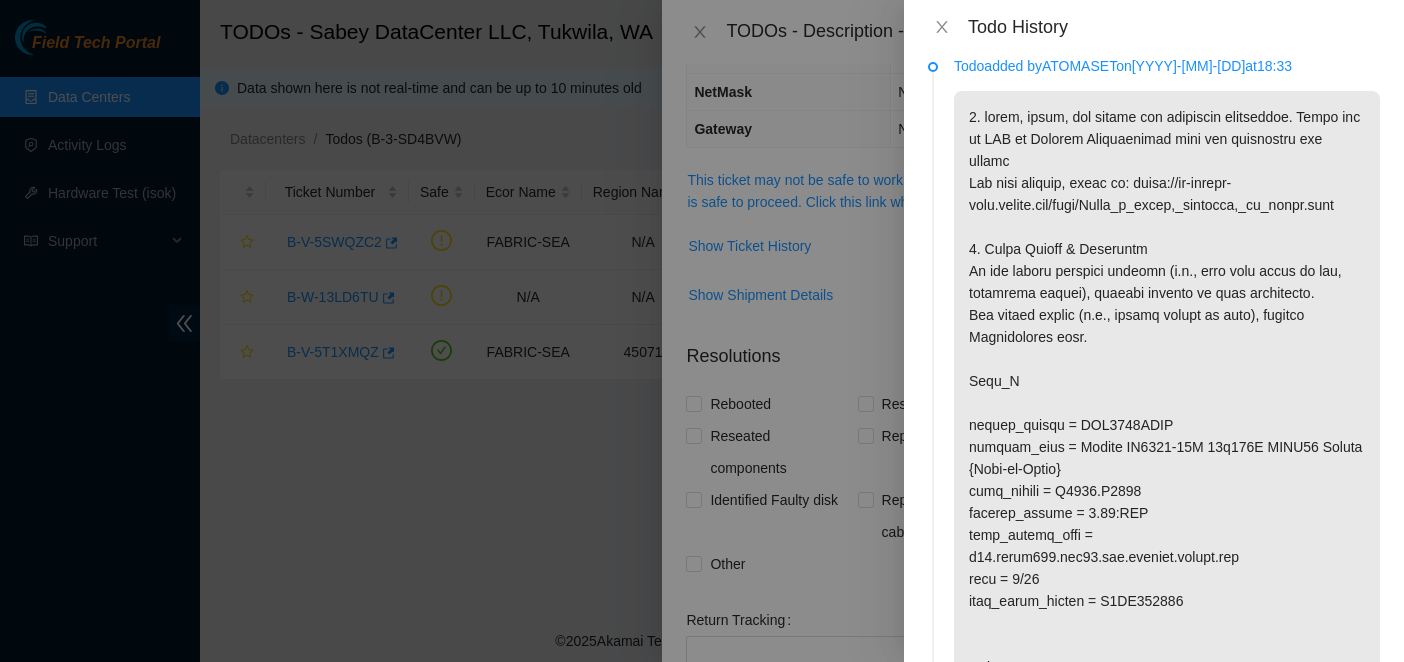scroll, scrollTop: 0, scrollLeft: 0, axis: both 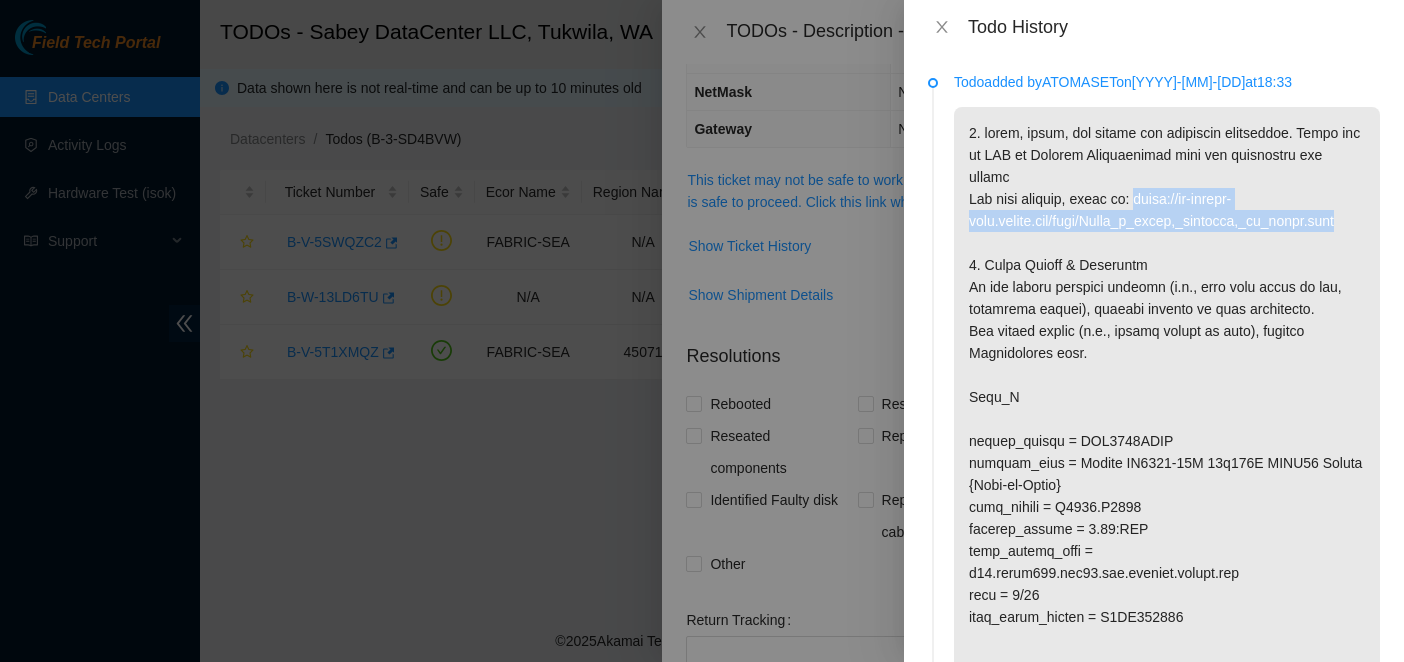 drag, startPoint x: 1115, startPoint y: 197, endPoint x: 1350, endPoint y: 221, distance: 236.22235 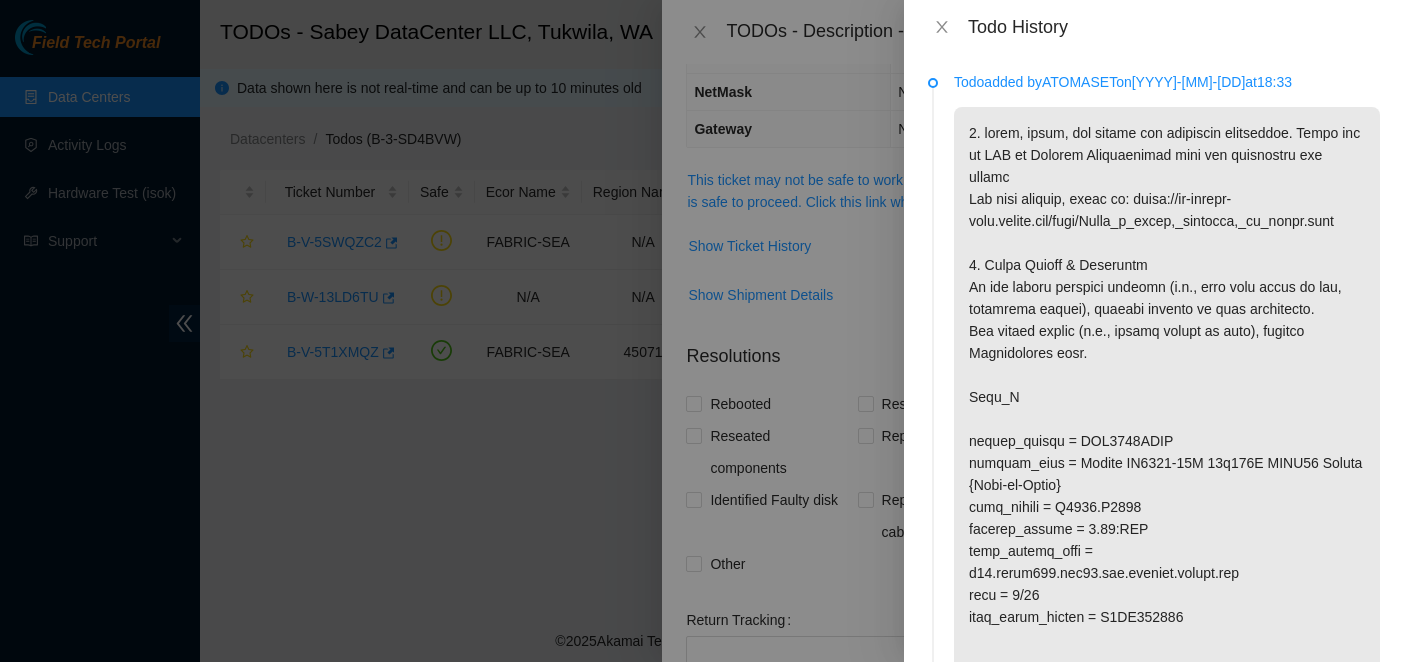 click at bounding box center (1167, 507) 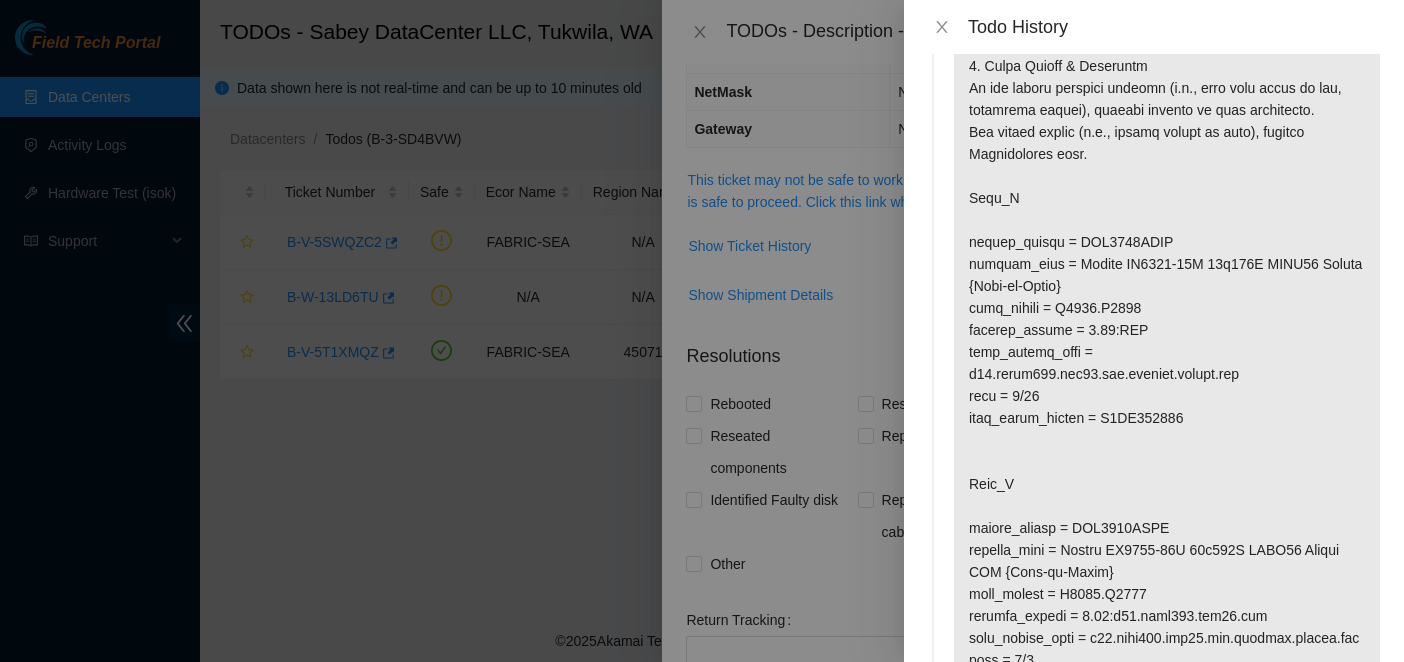scroll, scrollTop: 200, scrollLeft: 0, axis: vertical 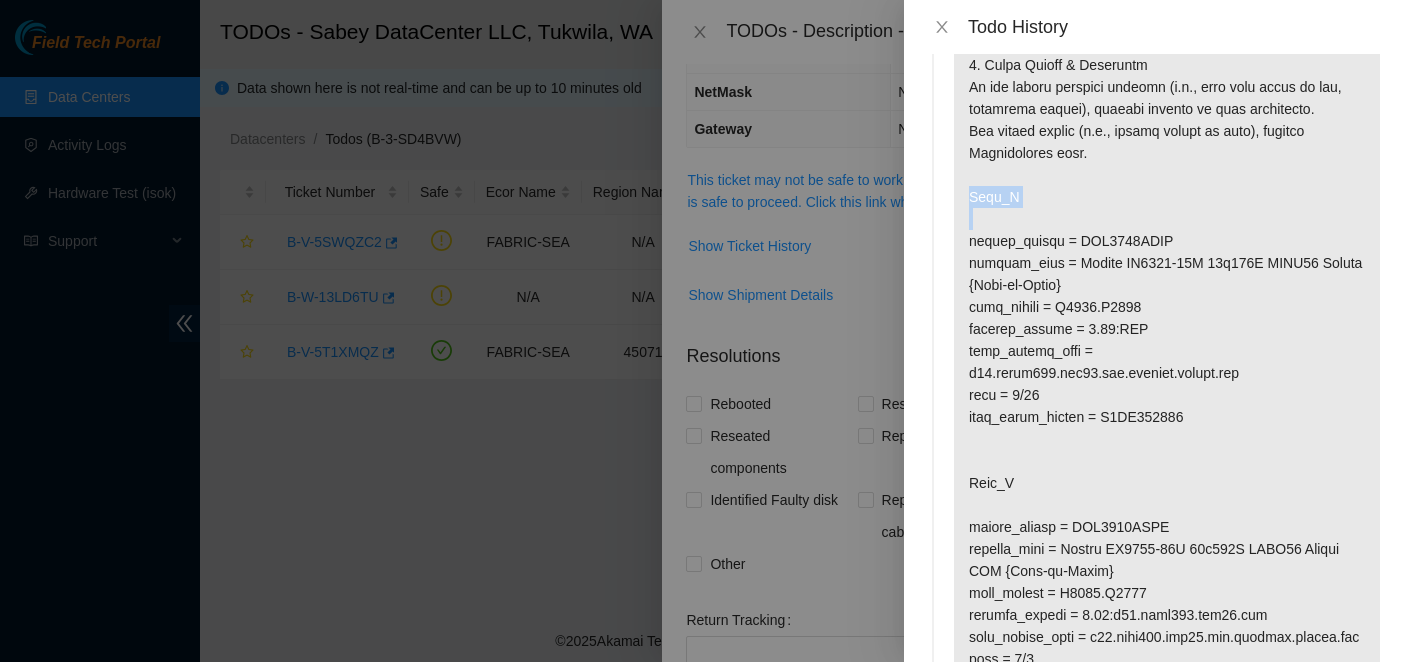 drag, startPoint x: 964, startPoint y: 193, endPoint x: 985, endPoint y: 209, distance: 26.400757 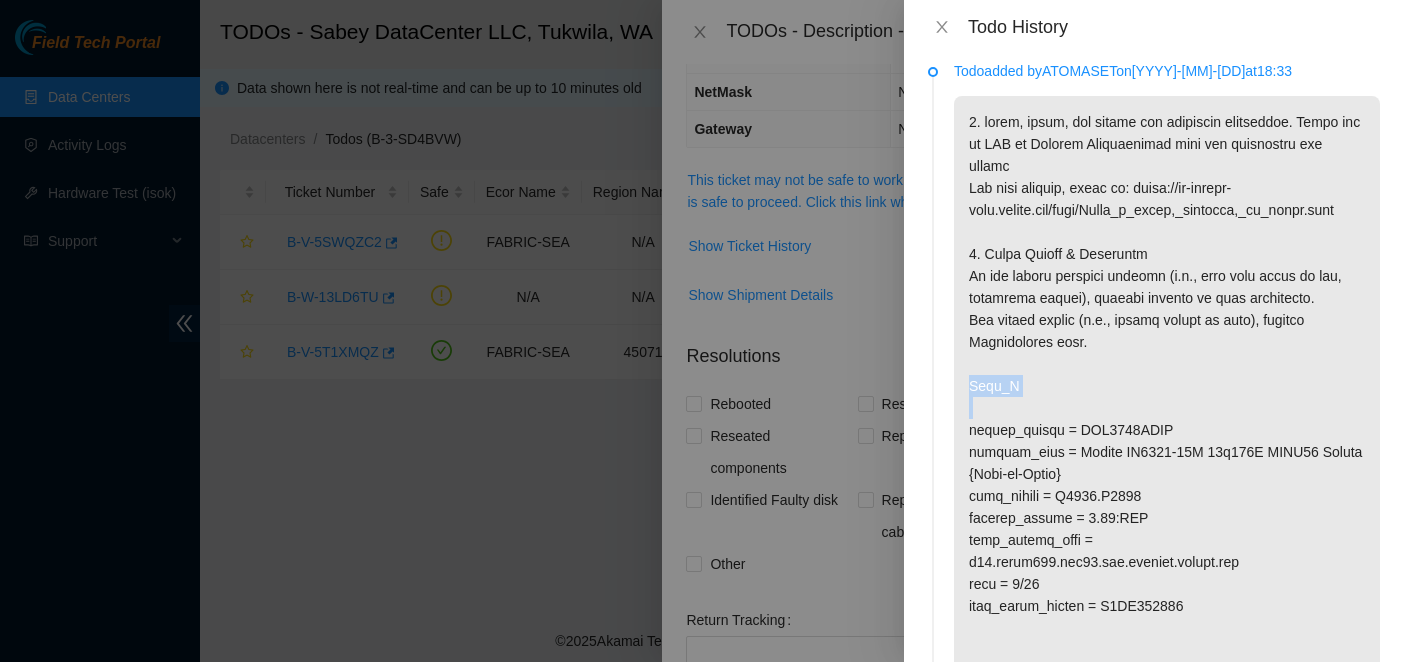 scroll, scrollTop: 0, scrollLeft: 0, axis: both 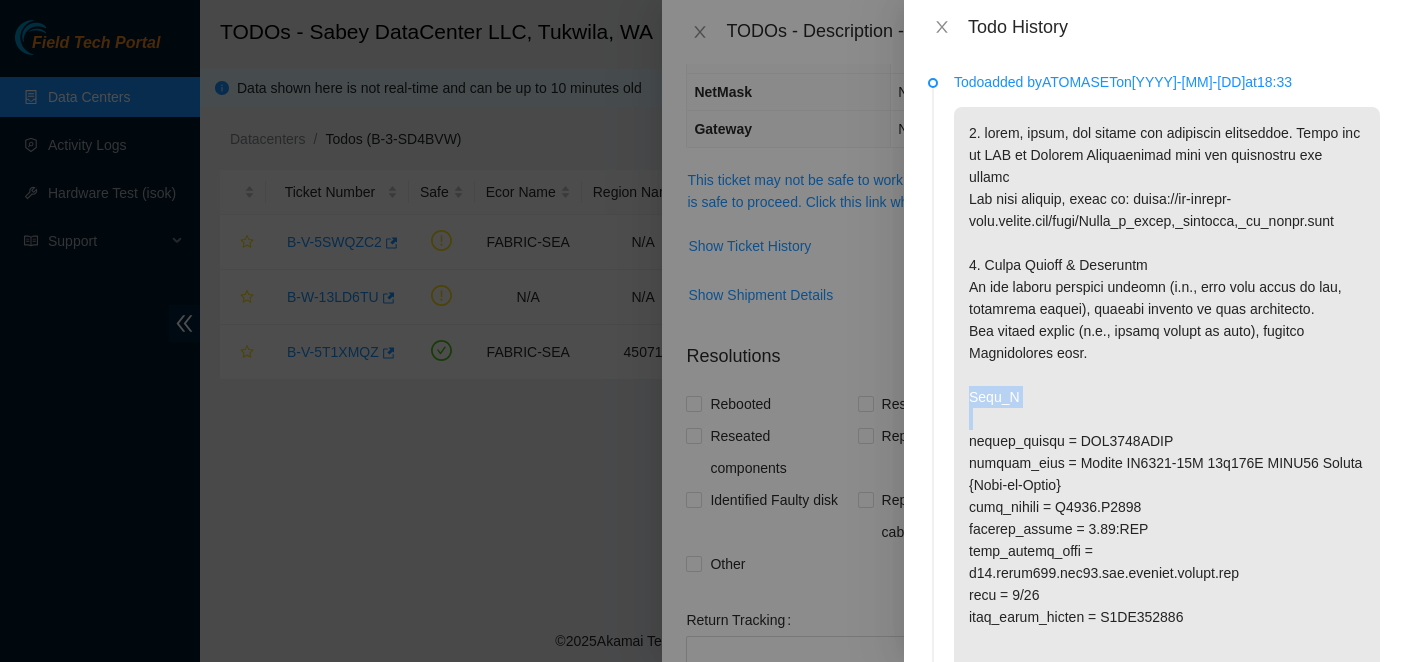 click at bounding box center [1167, 507] 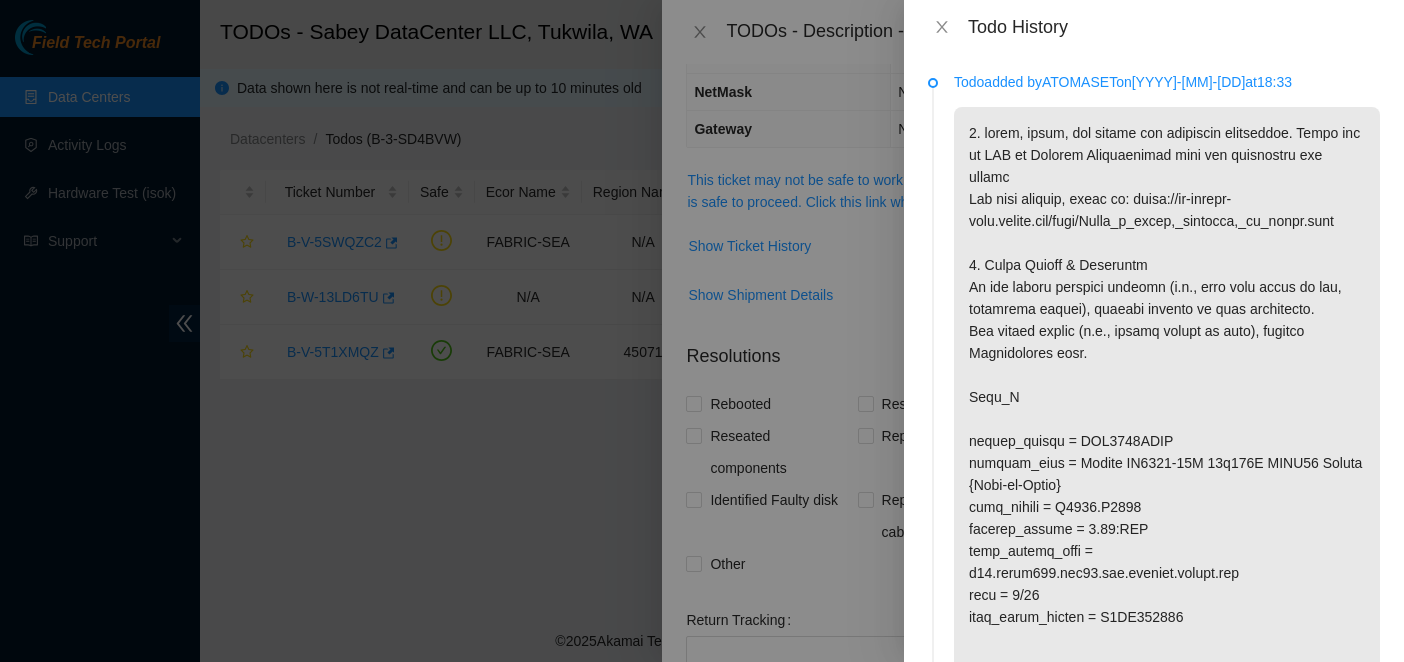 scroll, scrollTop: 1267, scrollLeft: 0, axis: vertical 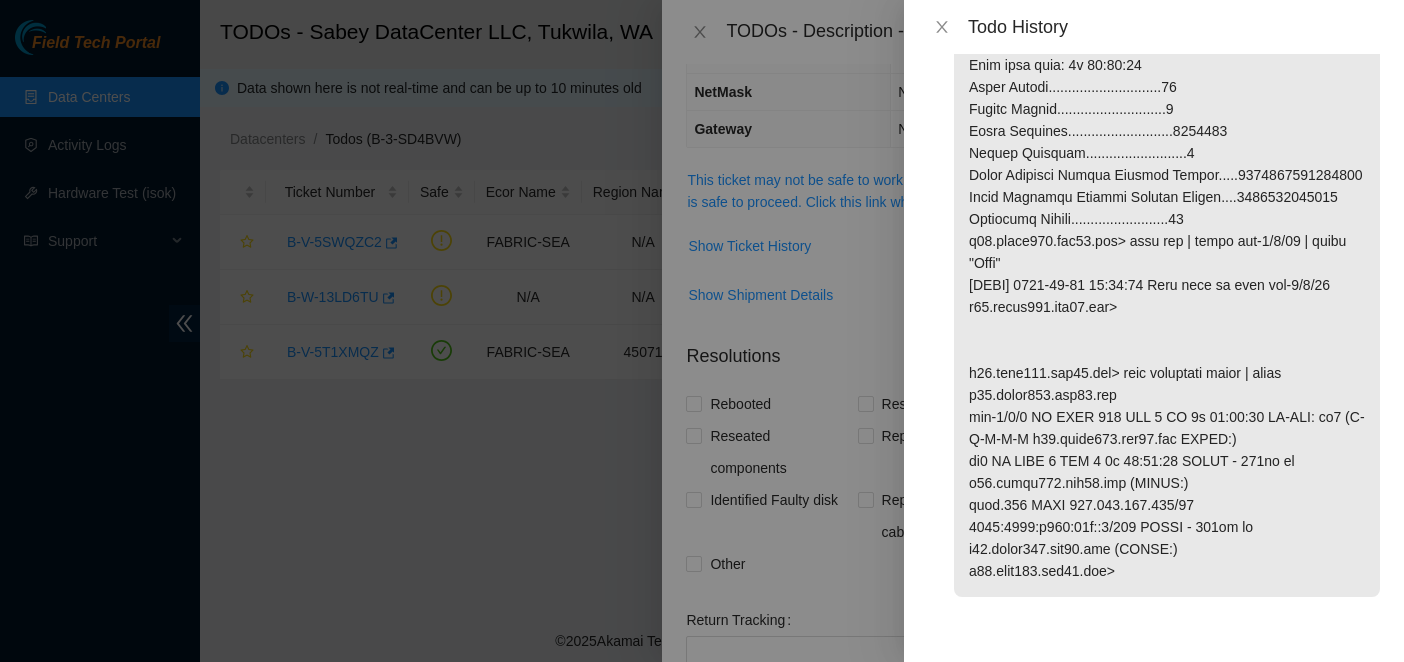 drag, startPoint x: 964, startPoint y: 381, endPoint x: 1146, endPoint y: 576, distance: 266.7377 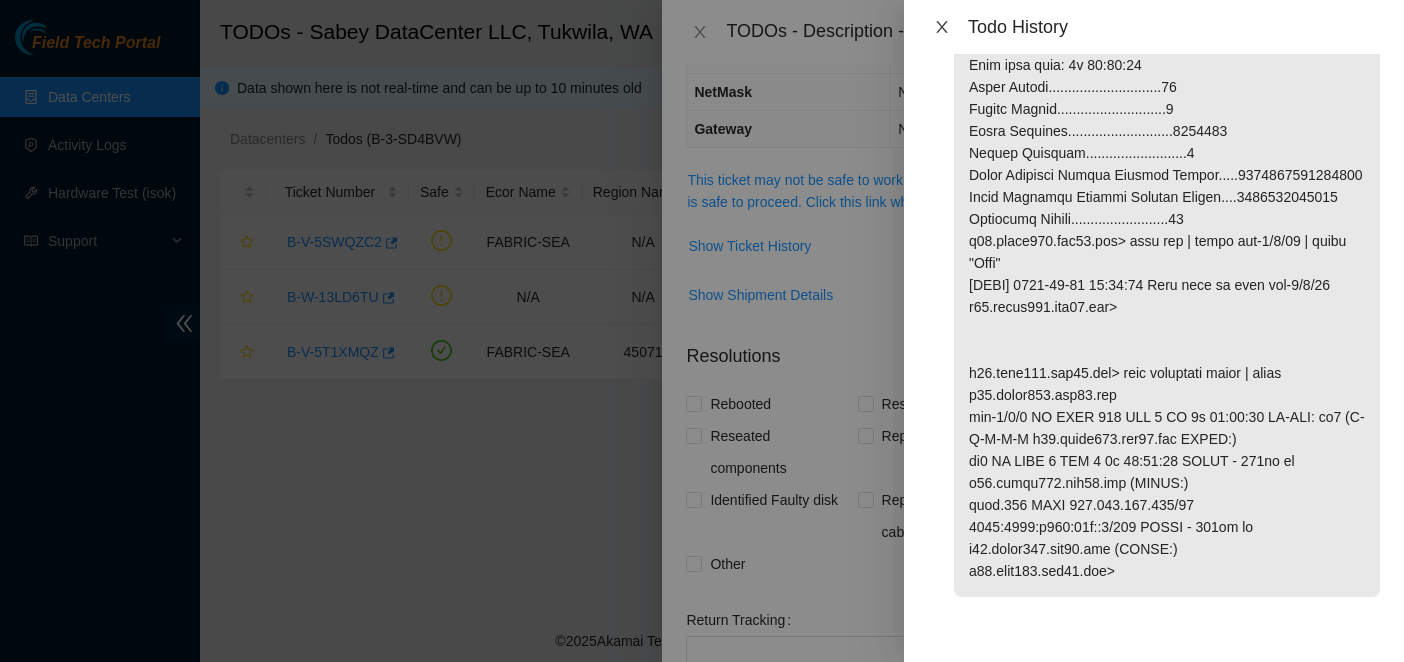 drag, startPoint x: 958, startPoint y: 8, endPoint x: 952, endPoint y: 19, distance: 12.529964 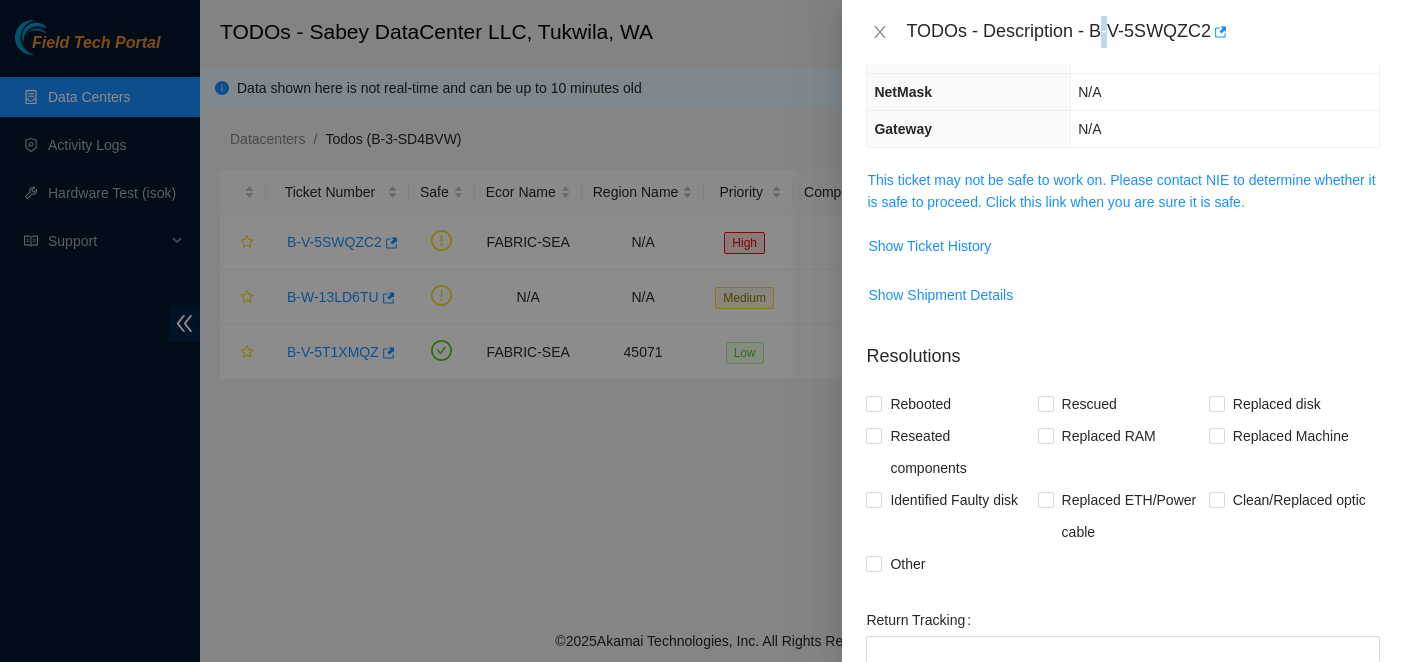 drag, startPoint x: 1098, startPoint y: 30, endPoint x: 1108, endPoint y: 33, distance: 10.440307 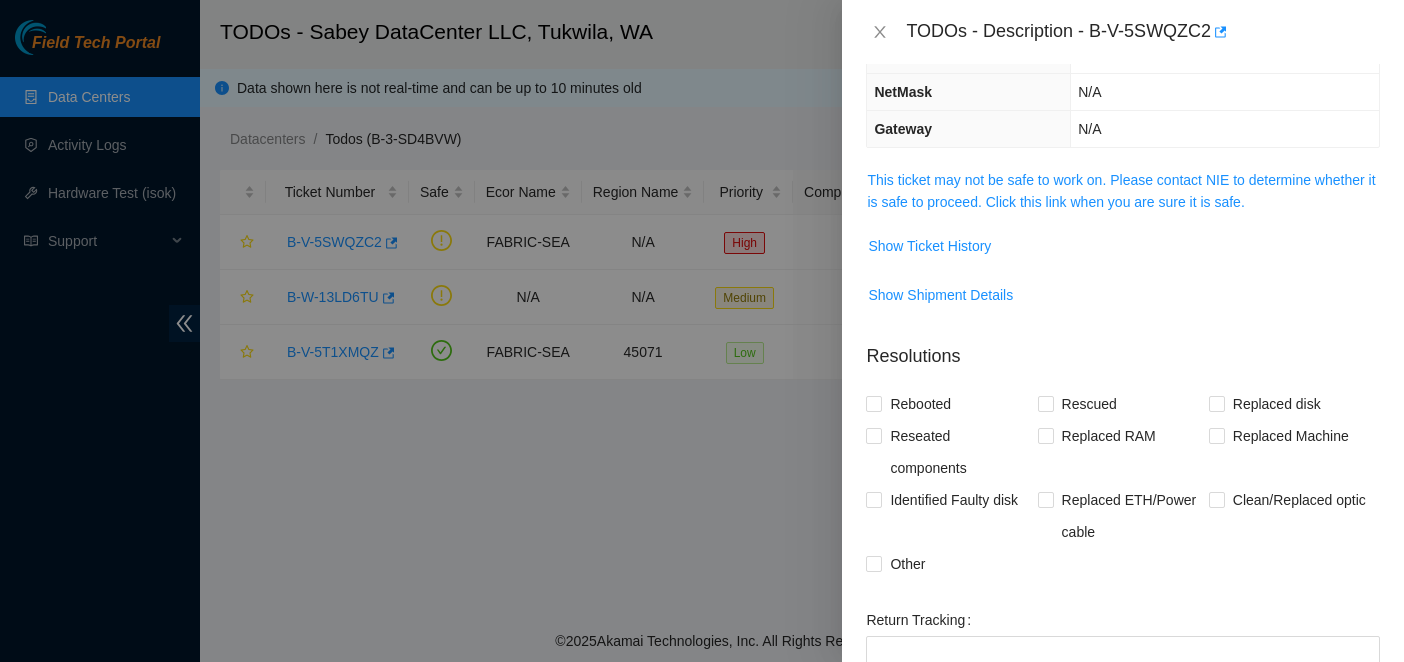 drag, startPoint x: 1108, startPoint y: 33, endPoint x: 1088, endPoint y: 28, distance: 20.615528 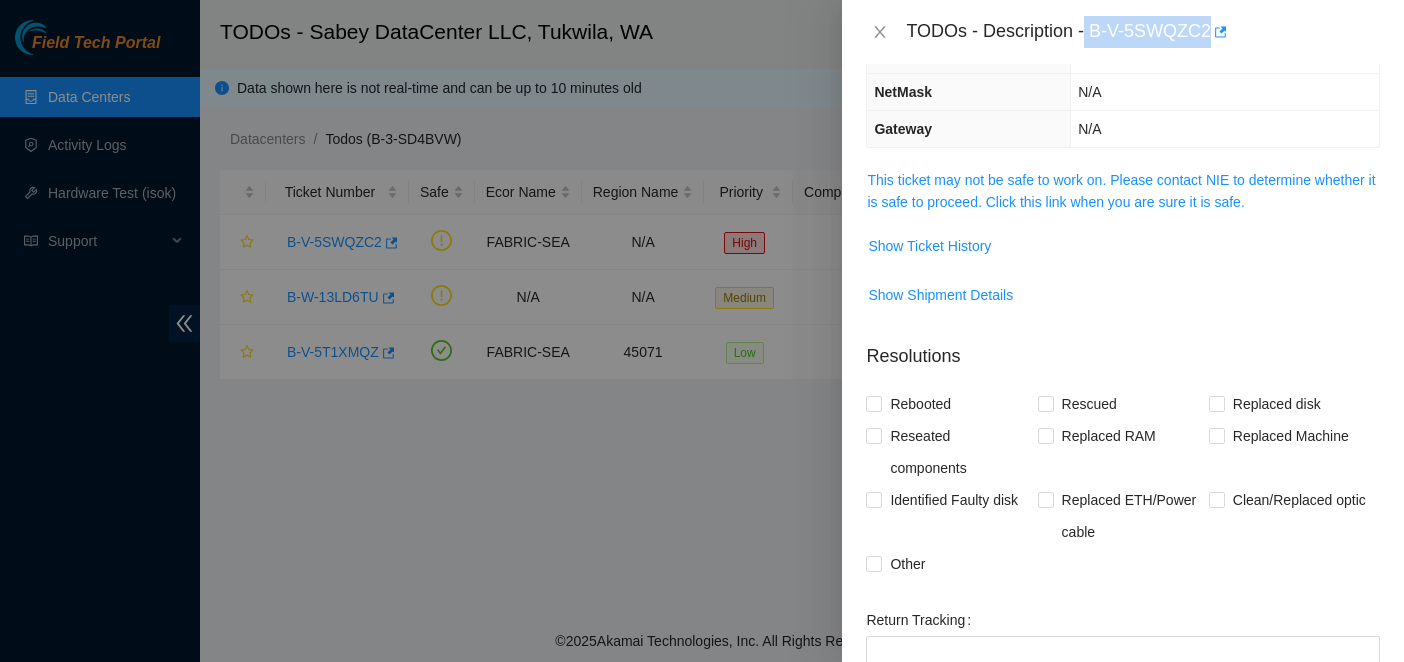 drag, startPoint x: 1088, startPoint y: 28, endPoint x: 1177, endPoint y: 28, distance: 89 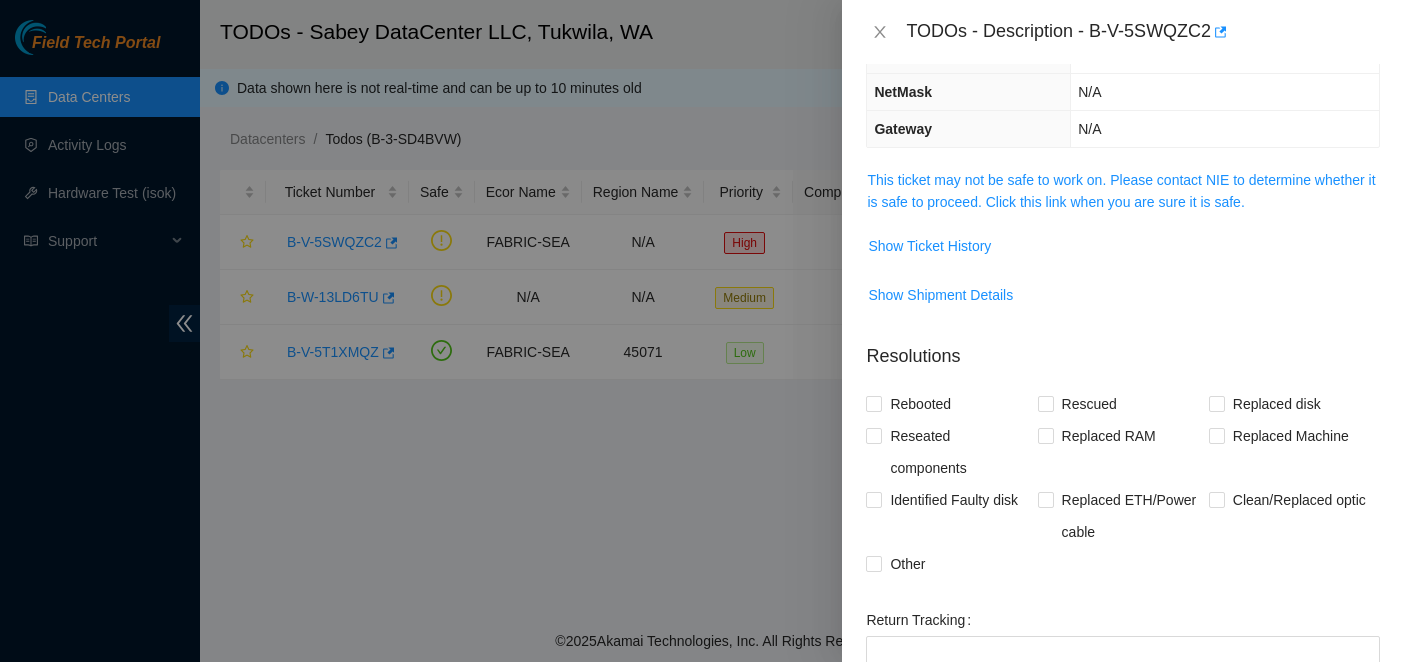 click on "N/A" at bounding box center (1225, 92) 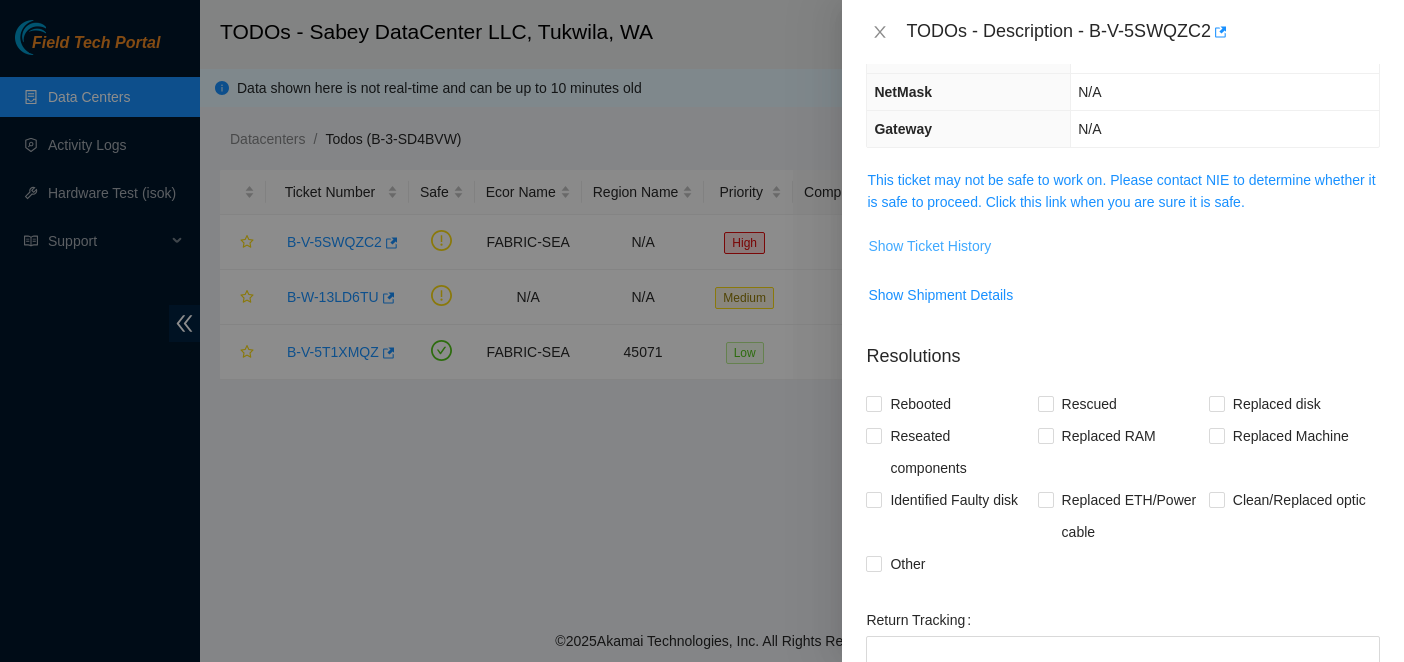 click on "Show Ticket History" at bounding box center [929, 246] 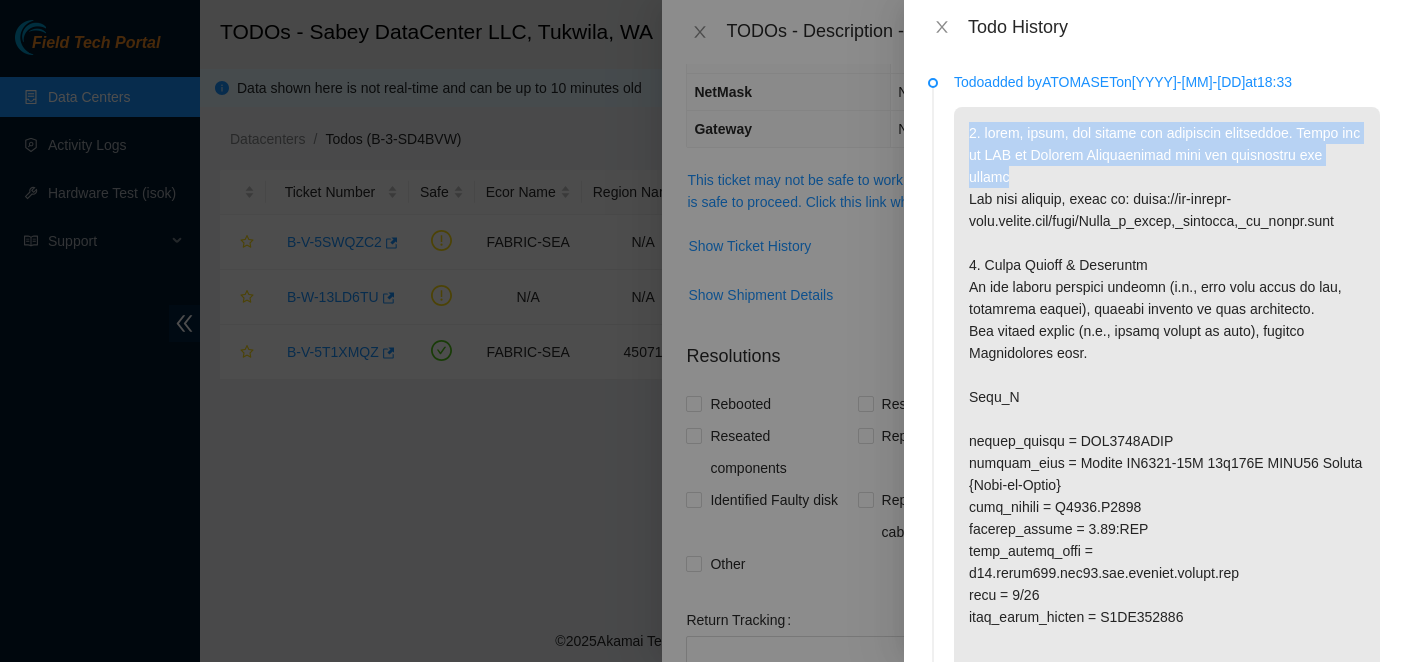 drag, startPoint x: 963, startPoint y: 129, endPoint x: 1204, endPoint y: 177, distance: 245.7336 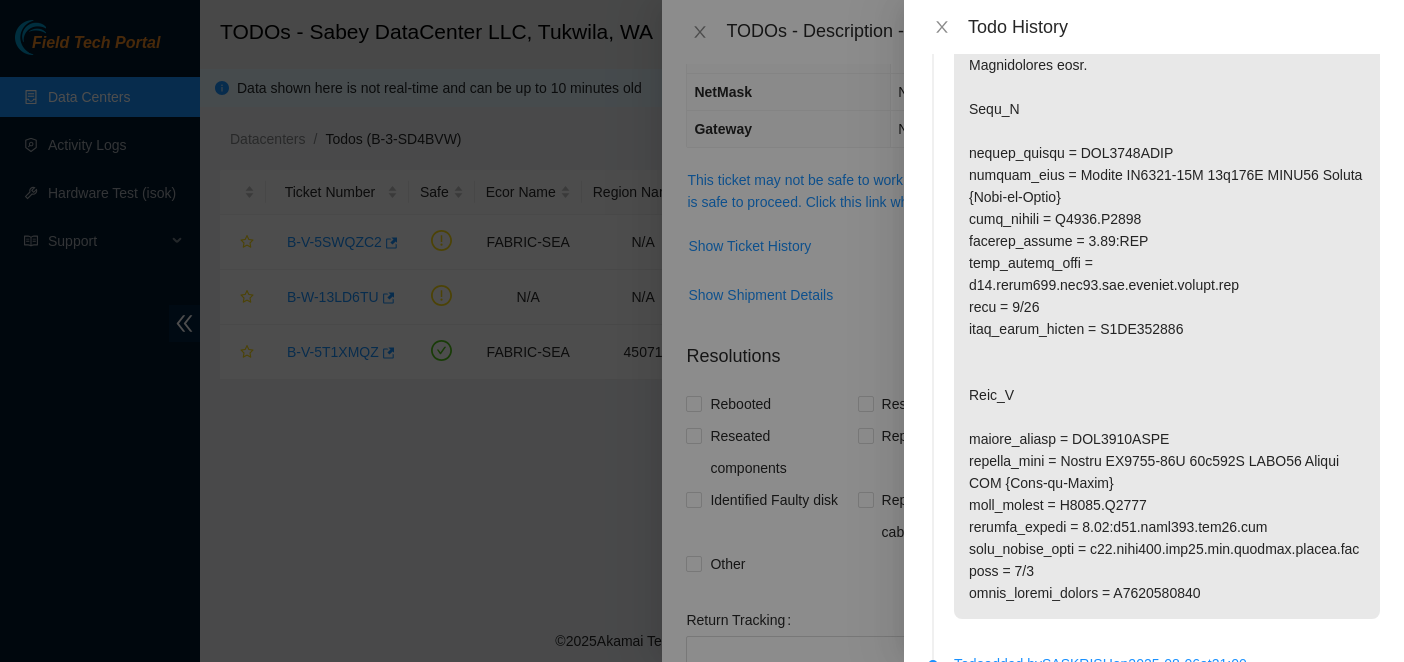 scroll, scrollTop: 300, scrollLeft: 0, axis: vertical 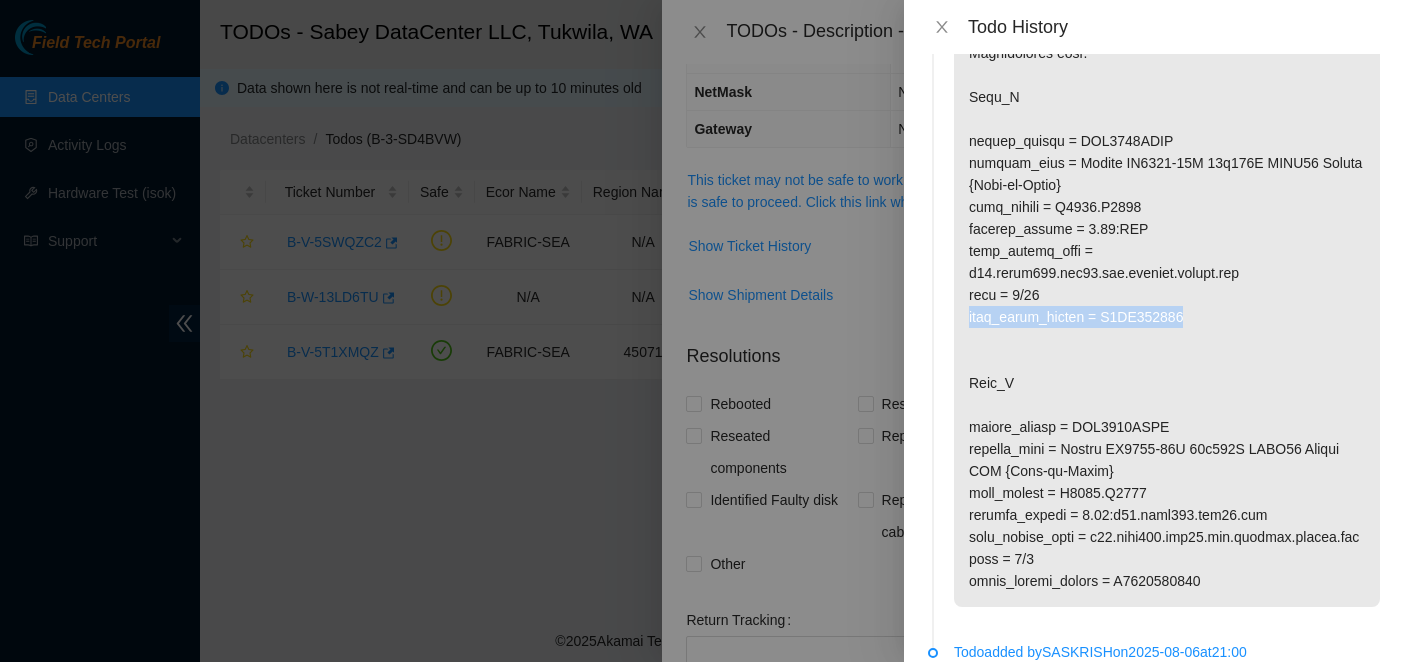 drag, startPoint x: 965, startPoint y: 320, endPoint x: 1209, endPoint y: 316, distance: 244.03279 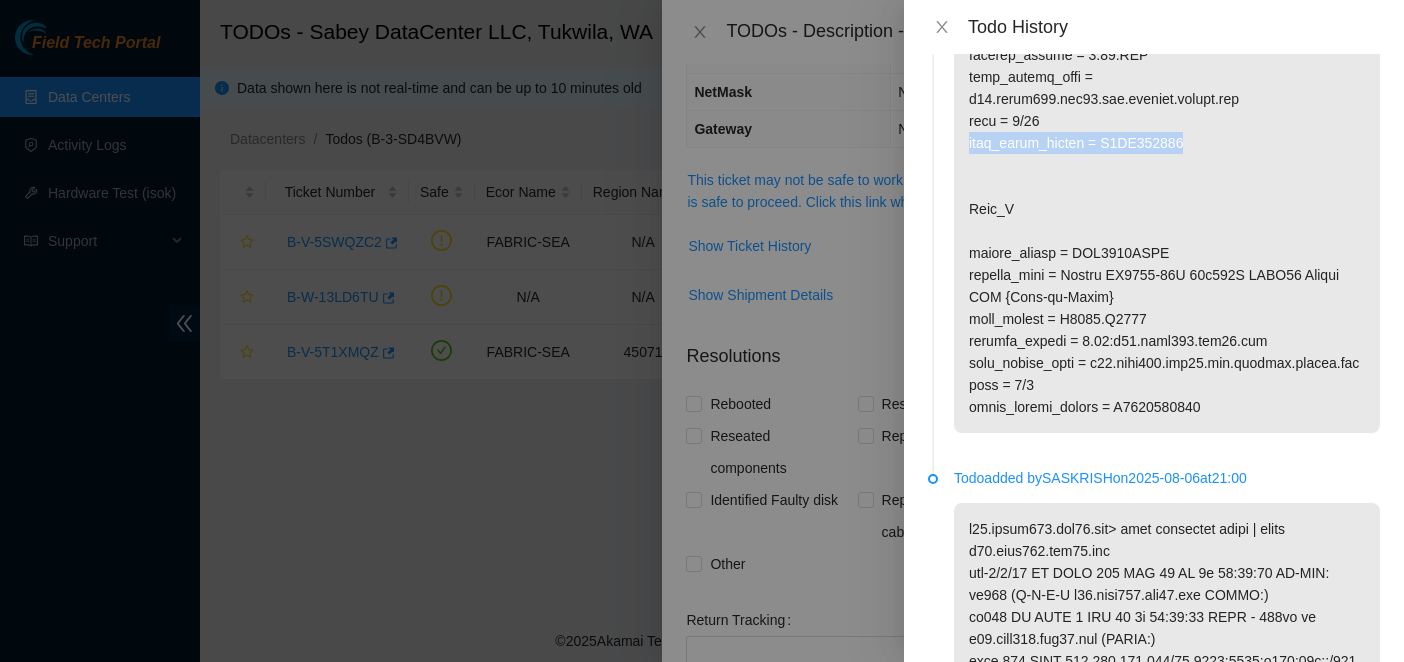 scroll, scrollTop: 500, scrollLeft: 0, axis: vertical 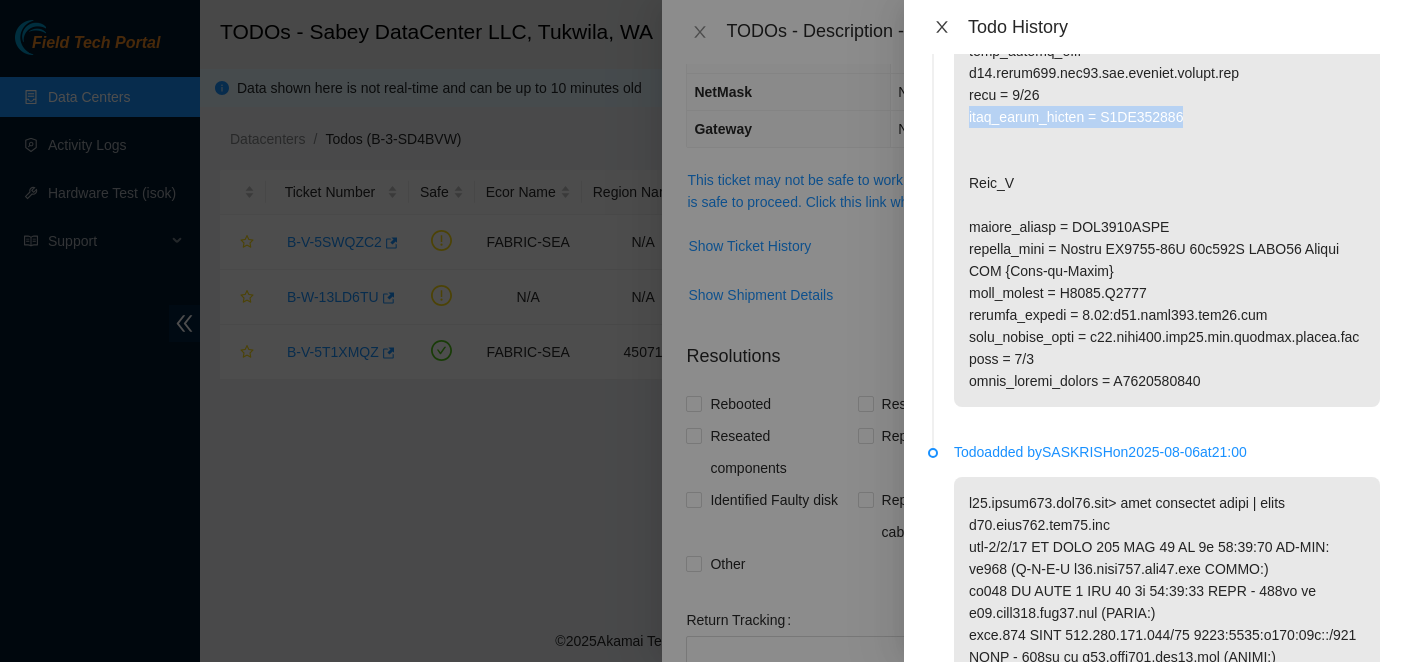 click 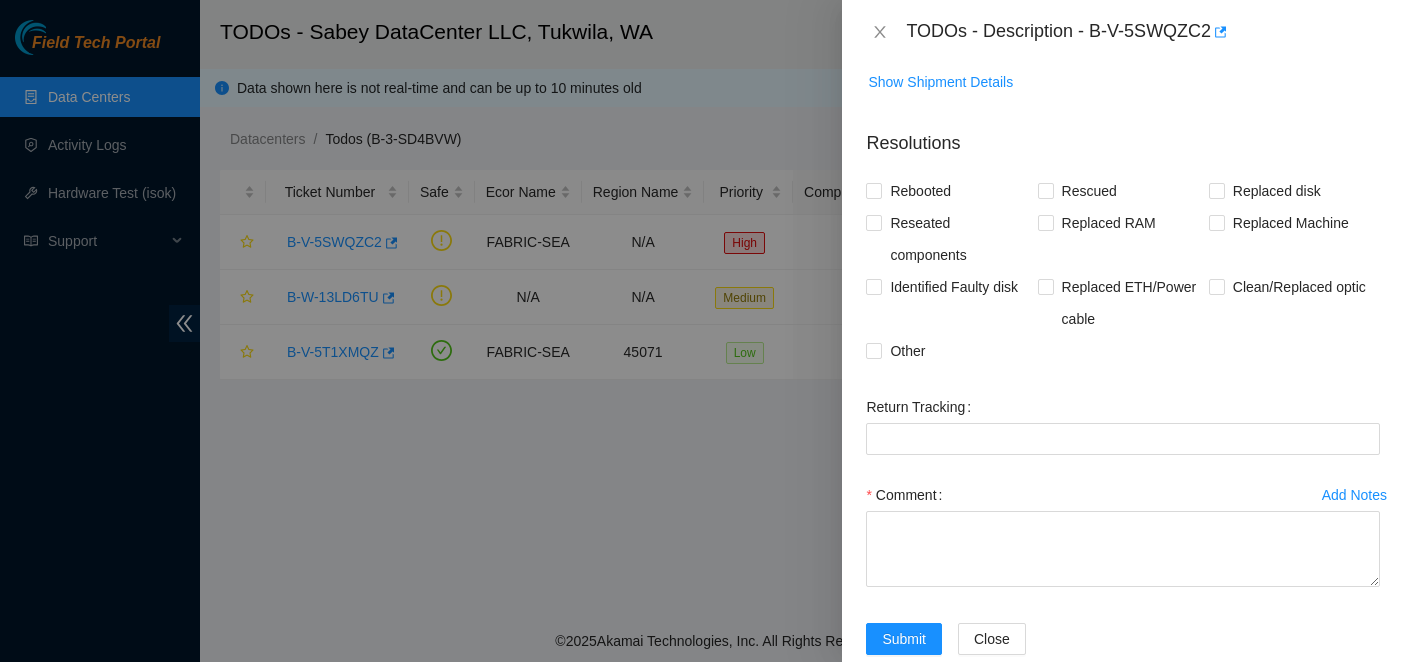 scroll, scrollTop: 449, scrollLeft: 0, axis: vertical 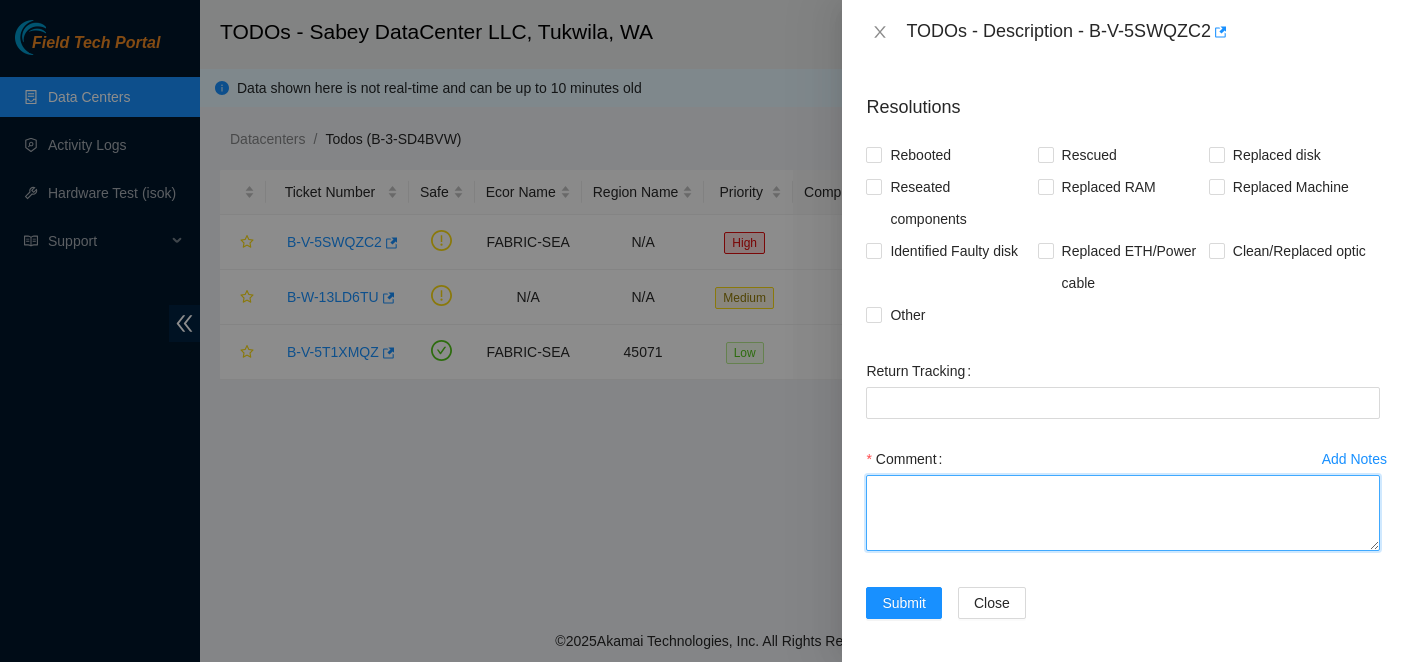 click on "Comment" at bounding box center (1123, 513) 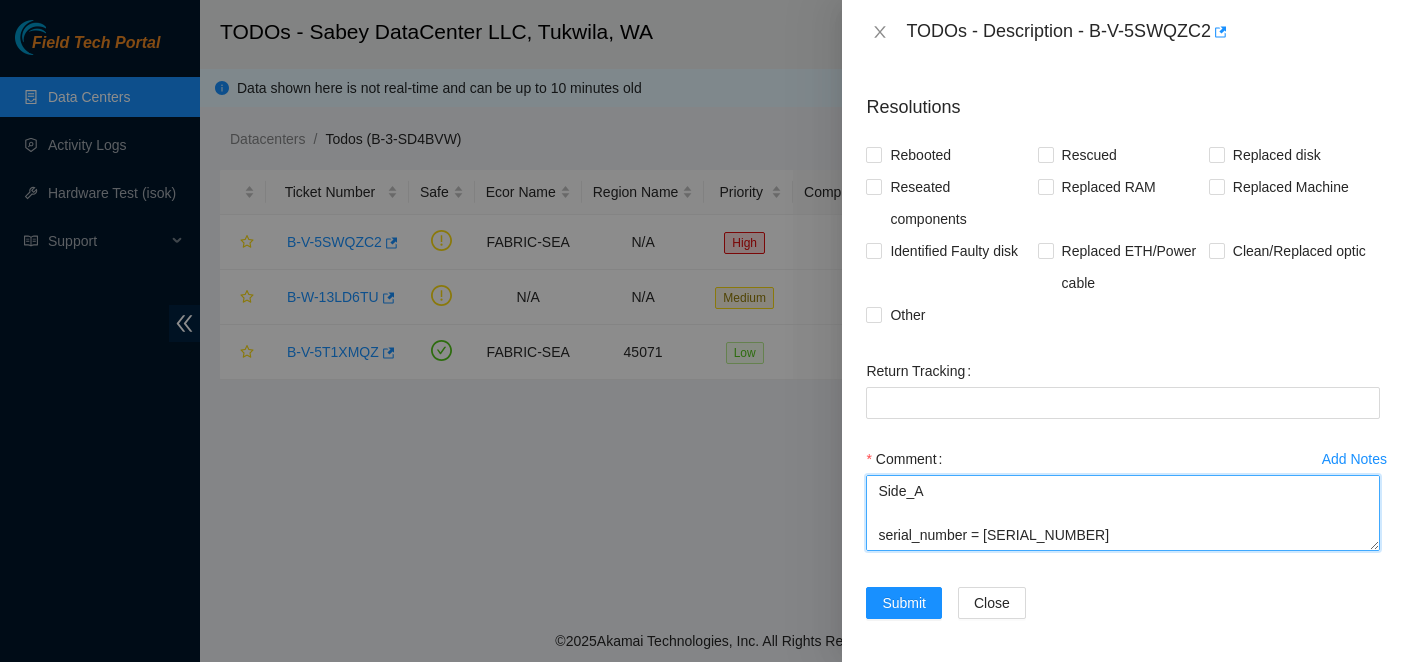 scroll, scrollTop: 456, scrollLeft: 0, axis: vertical 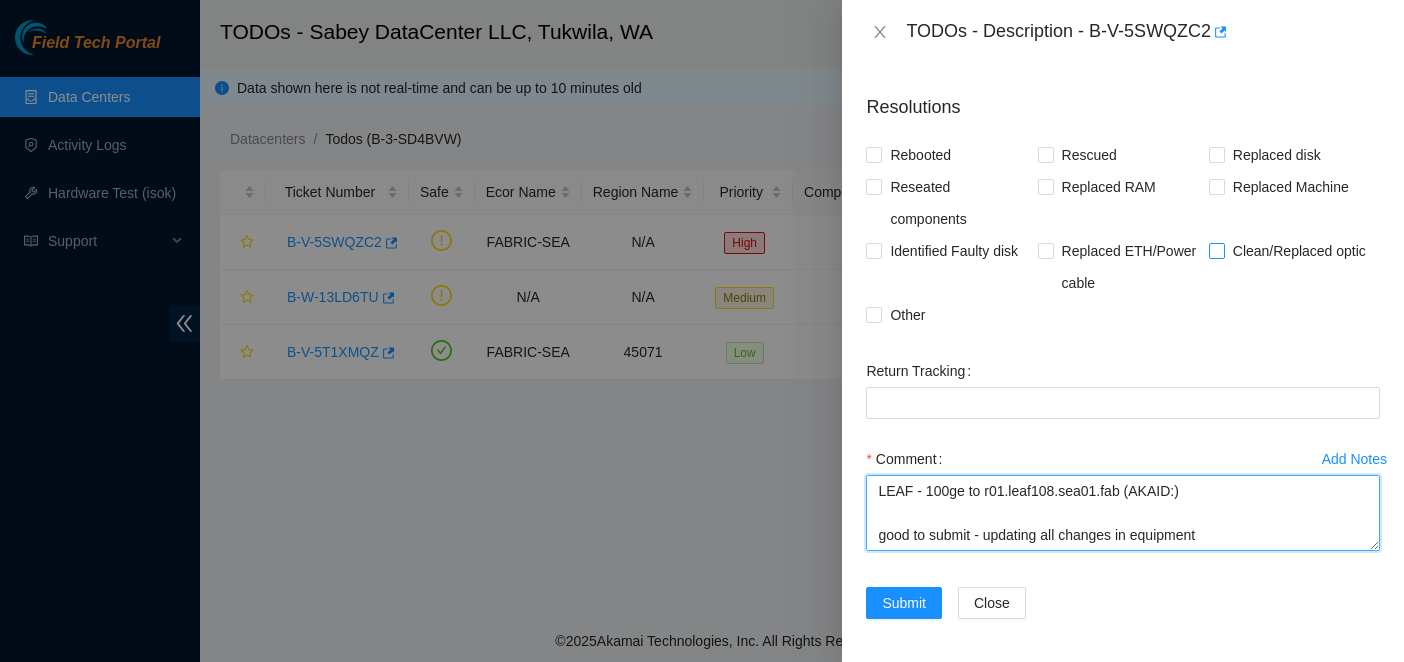 type on "Side_A
serial_number = [SERIAL_NUMBER]
product_name = Accton AS7816-64X 64x100G QSFP28 Switch {Rear-to-Front}
rack_number = [RACK_NUMBER]
machine_number = [MACHINE_NUMBER]
fqdn_router_name = r04.spine101.sea01.fab.netarch.akamai.com
port = 0/35
port_optic_serial = [OPTIC_SERIAL]: bad optic FAILED hardloop test in test switchboard - replaced with port_optic_serial = [OPTIC_SERIAL]
Network_Connectivity confirmed
r04.spine101.sea01.fab> show interface brief | match r01.leaf108.sea01.fab
eth-1/1/36       UP       UP       100      OFF        2199023255552 ON            0d 00:12:02   IN-USE: ae229 (L-E-A-F r01.leaf108.sea01.fab AKAID:)
ae229            UP       UP       100      OFF        36                      0d 00:11:58   LEAF - 100ge to r01.leaf108.sea01.fab (AKAID:)
vlan.229         UP        192.168.227.184/31     2600:1409:a800:91d::/127          LEAF - 100ge to r01.leaf108.sea01.fab (AKAID:)
good to submit - updating all changes in equipment" 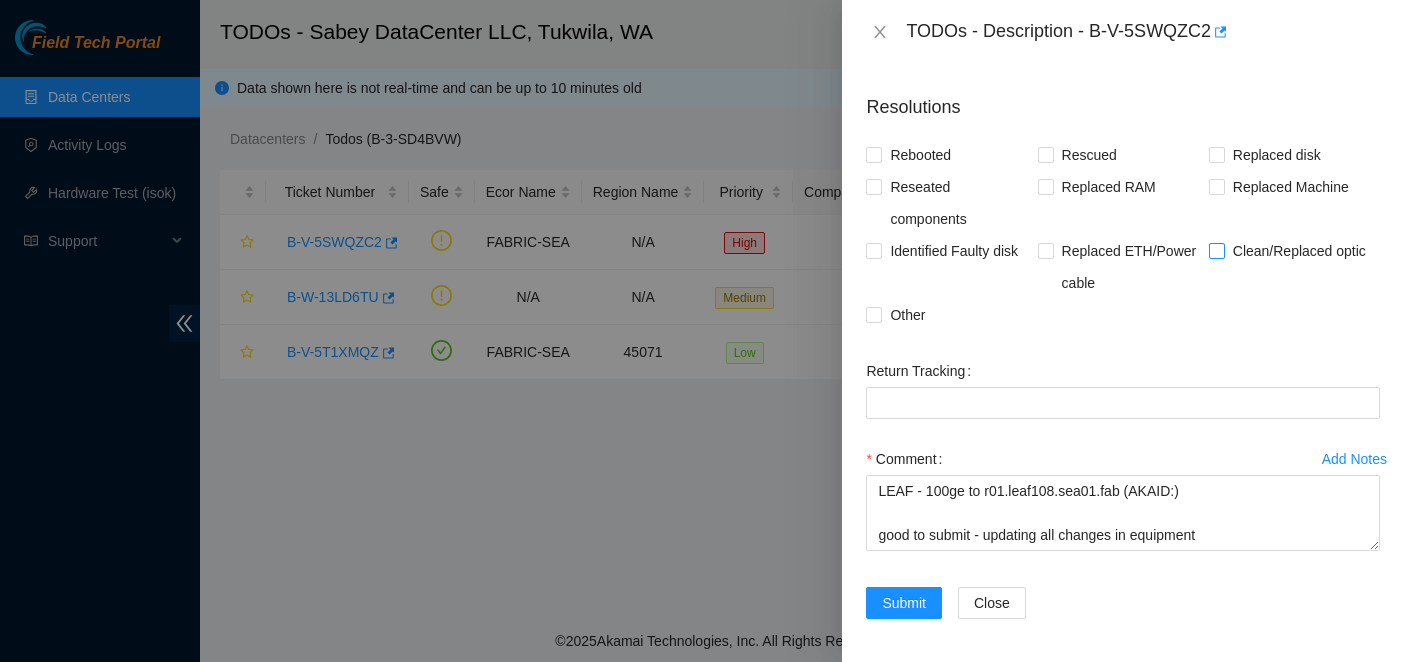 click at bounding box center (1217, 251) 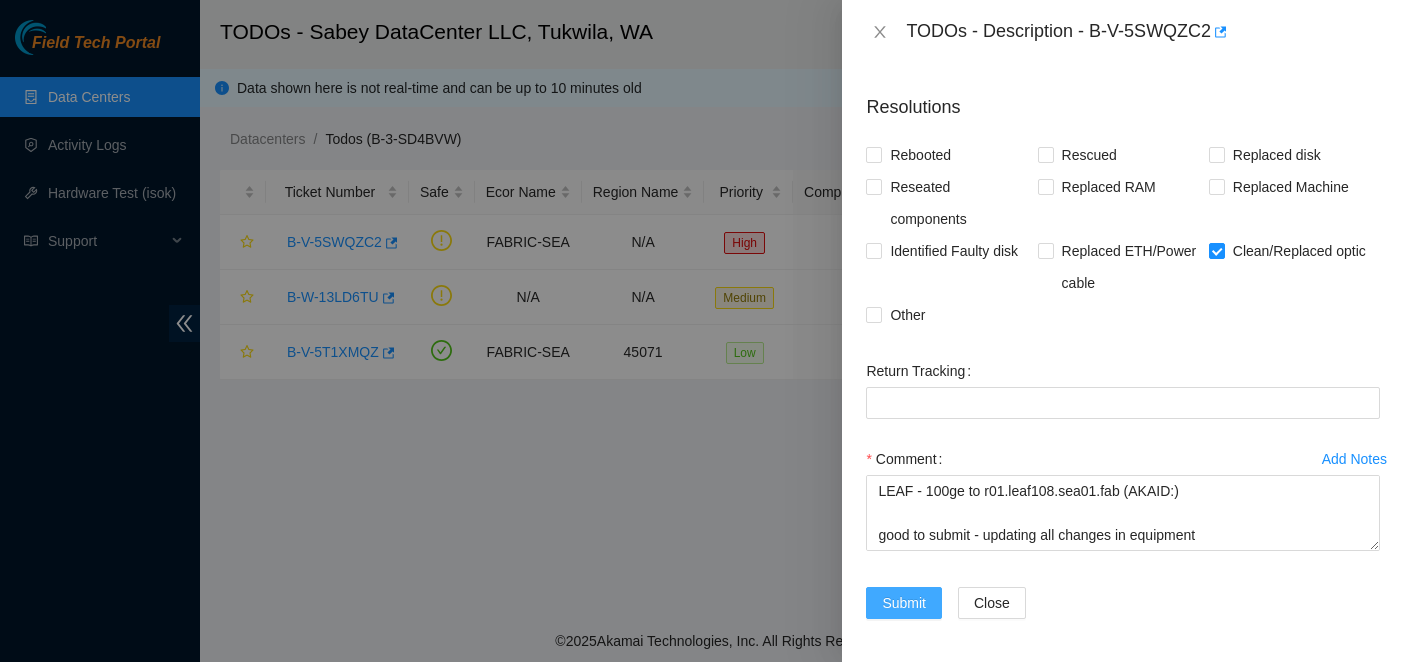 click on "Submit" at bounding box center (904, 603) 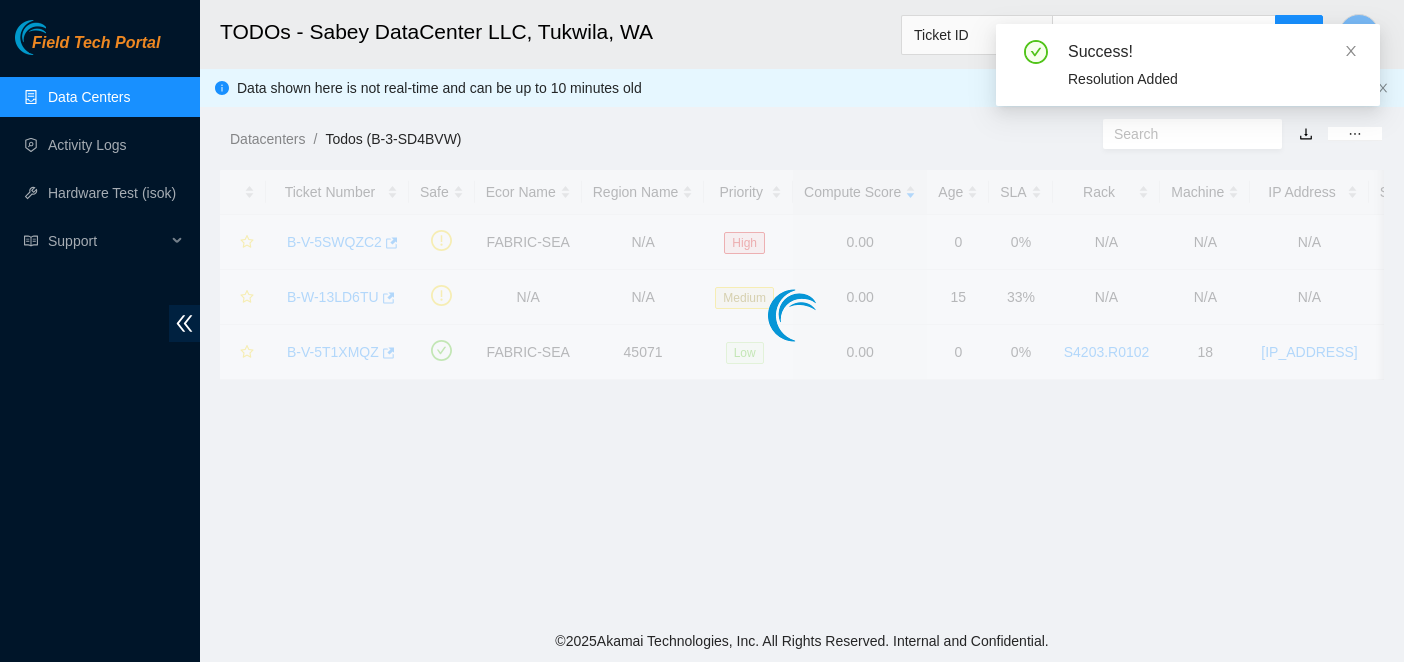scroll, scrollTop: 515, scrollLeft: 0, axis: vertical 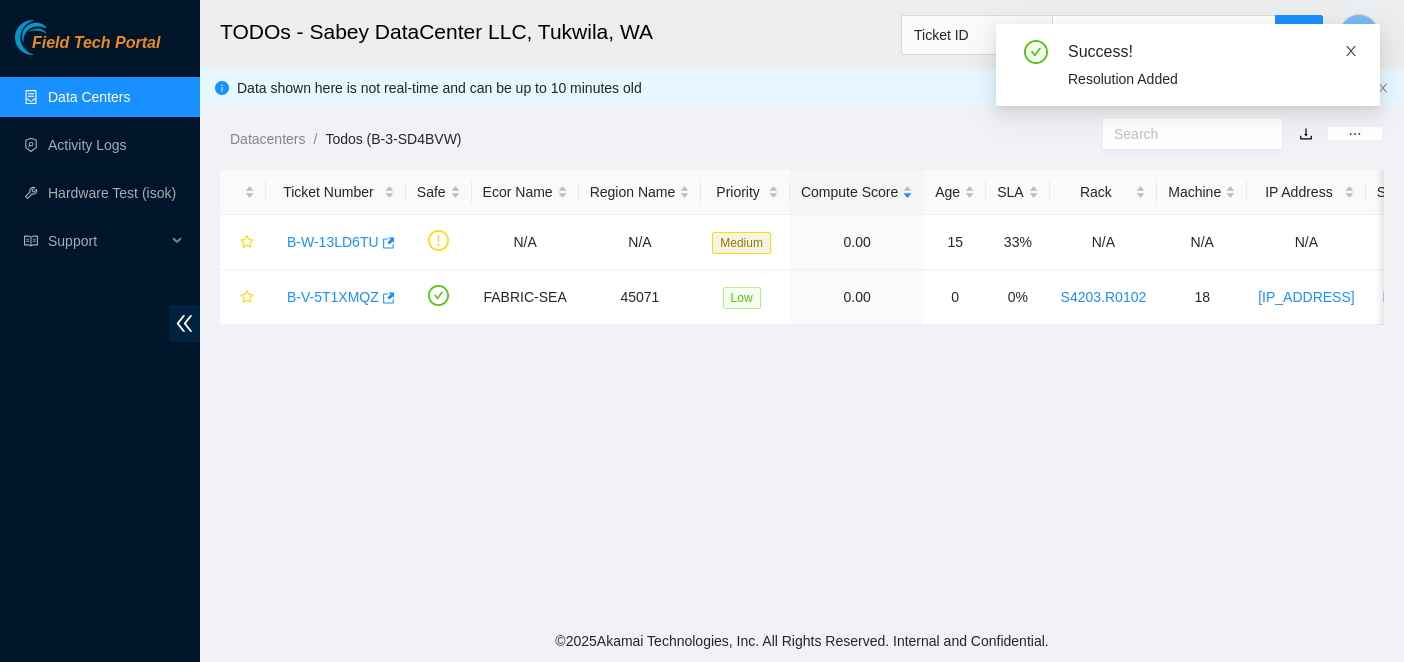 click 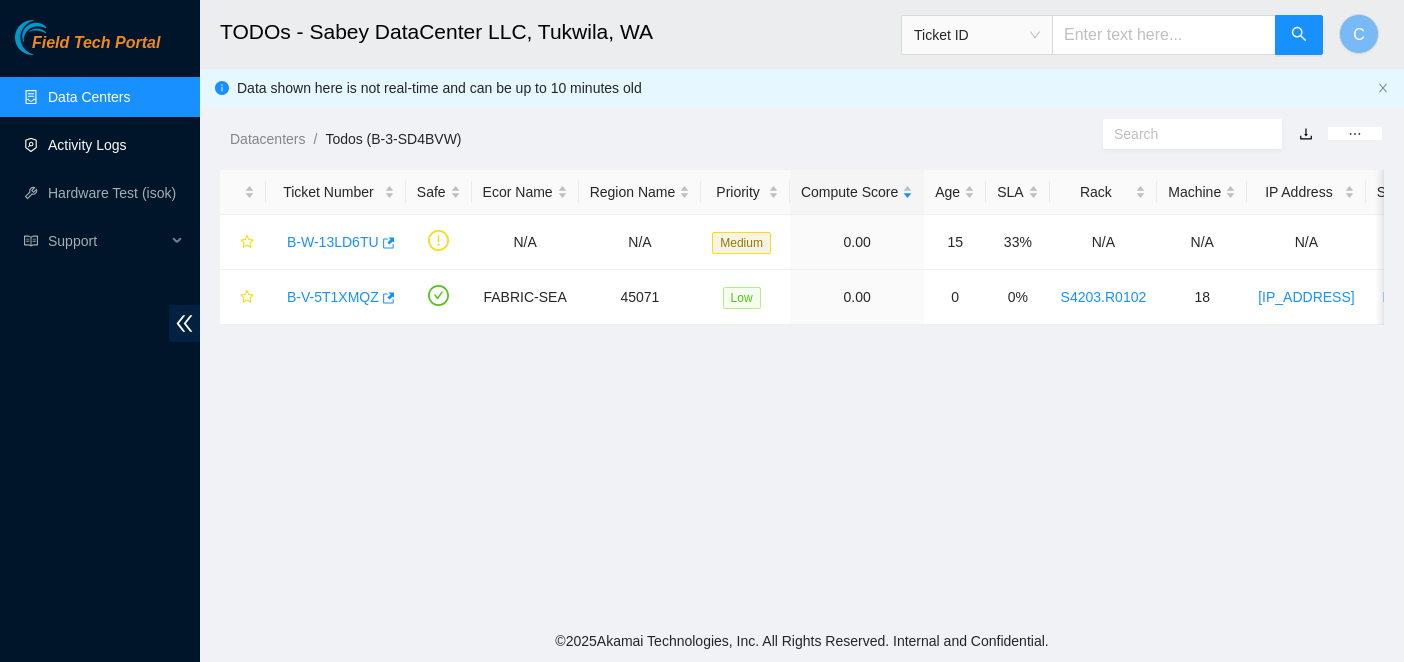 click on "Activity Logs" at bounding box center (87, 145) 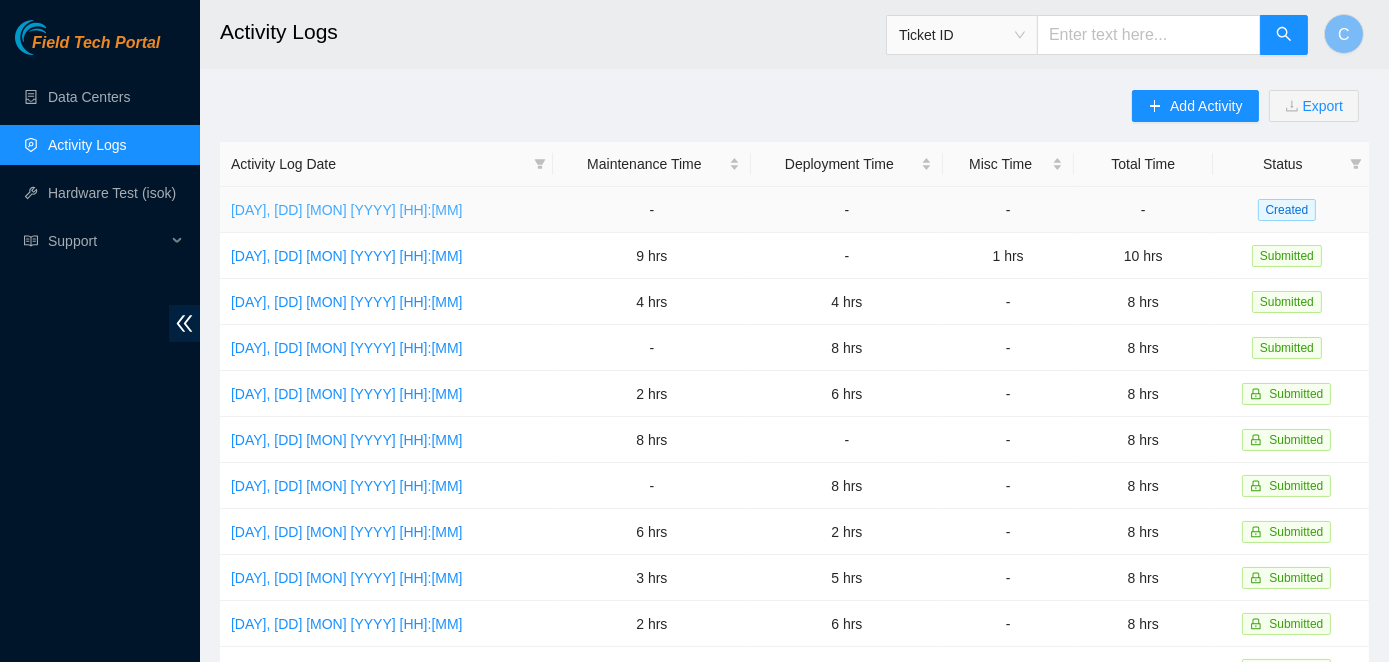 click on "[DAY], [DD] [MON] [YYYY] [HH]:[MM]" at bounding box center (347, 210) 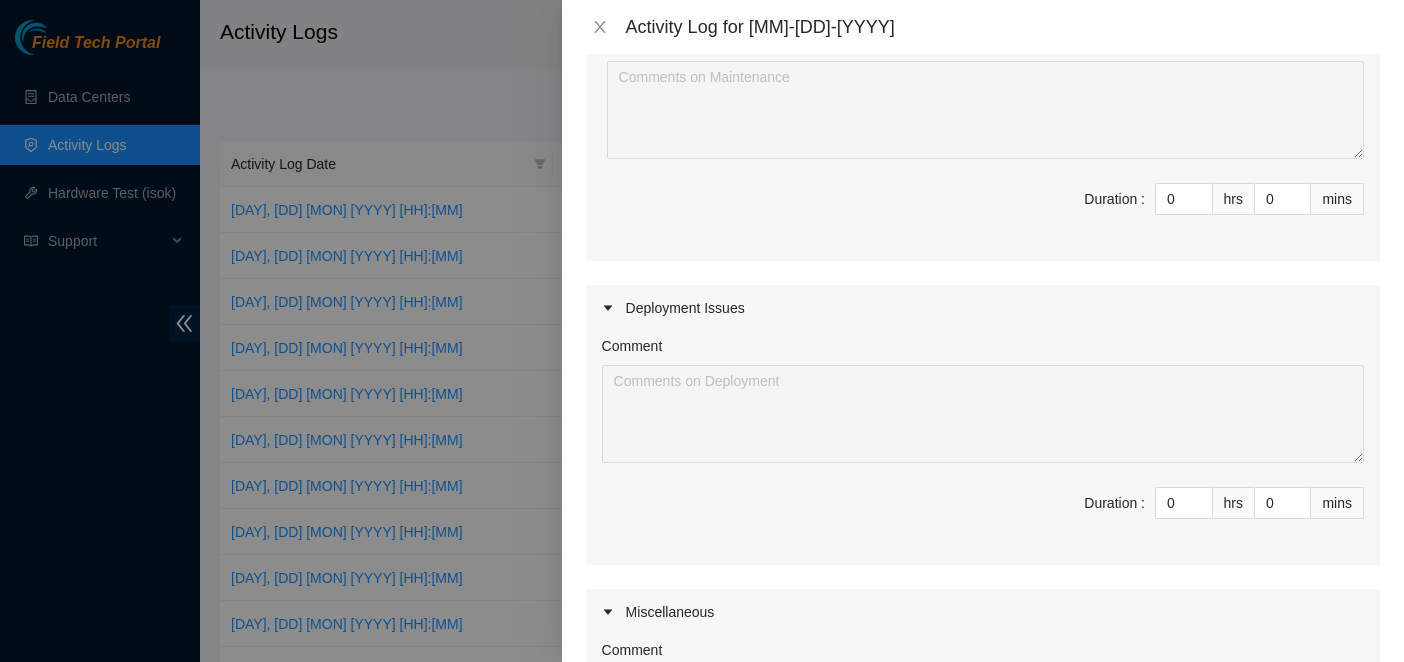 scroll, scrollTop: 600, scrollLeft: 0, axis: vertical 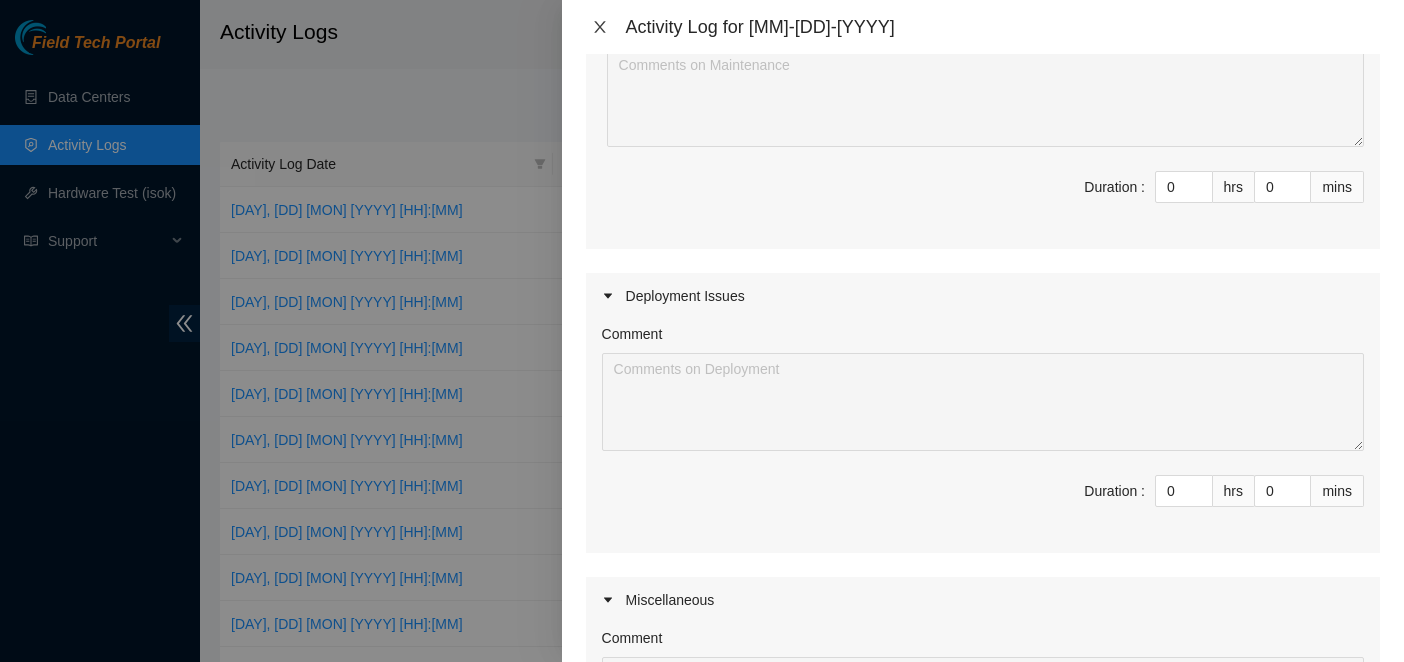 click at bounding box center (600, 27) 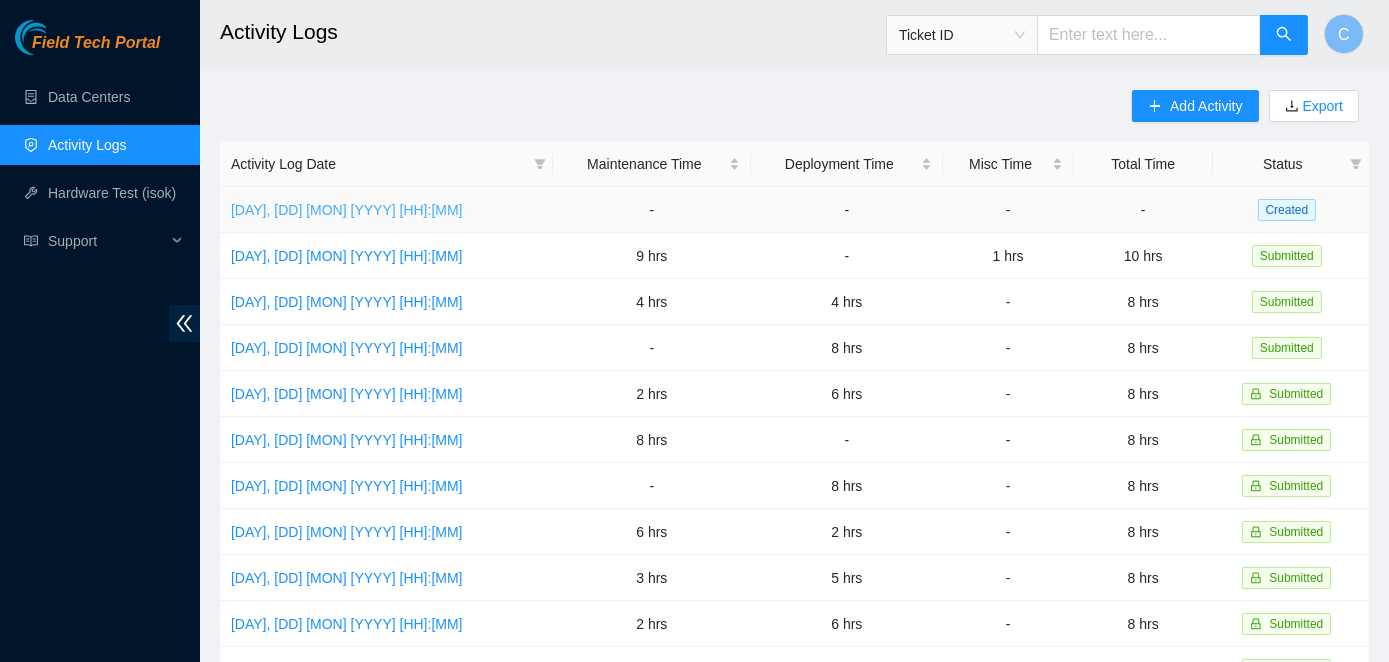 click on "[DAY], [DD] [MON] [YYYY] [HH]:[MM]" at bounding box center [347, 210] 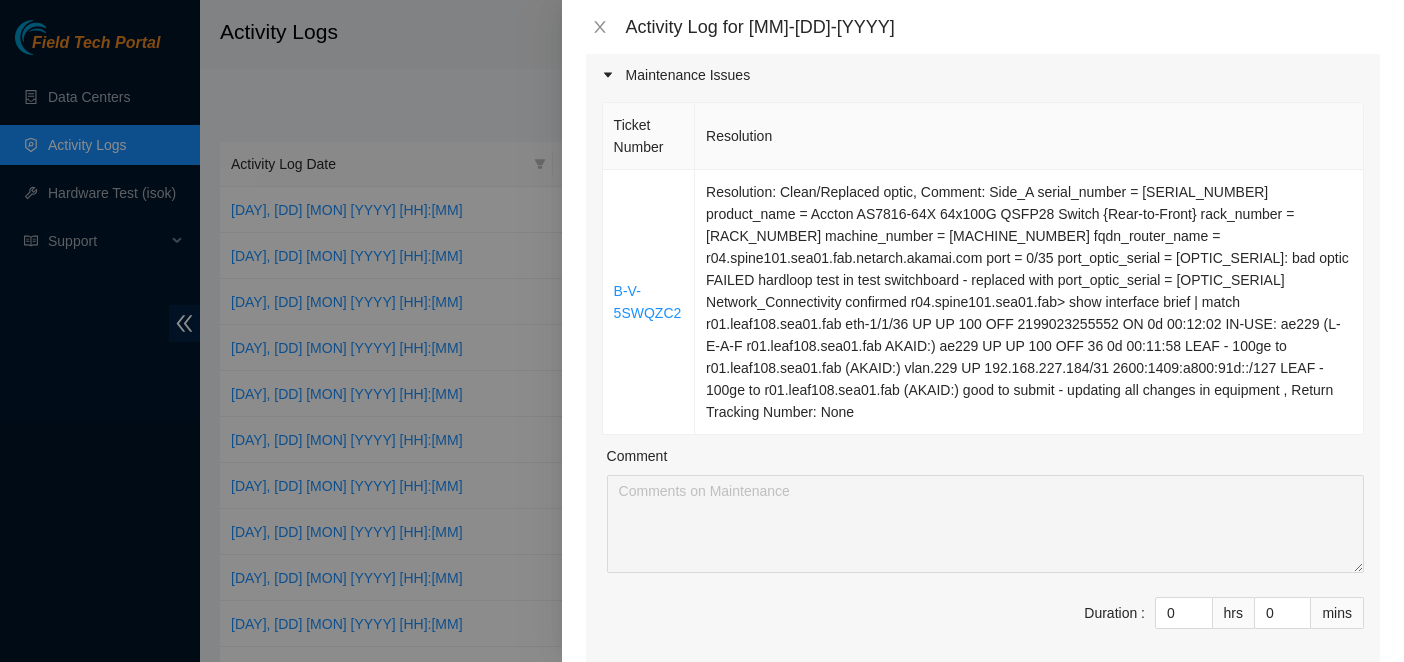 scroll, scrollTop: 0, scrollLeft: 0, axis: both 